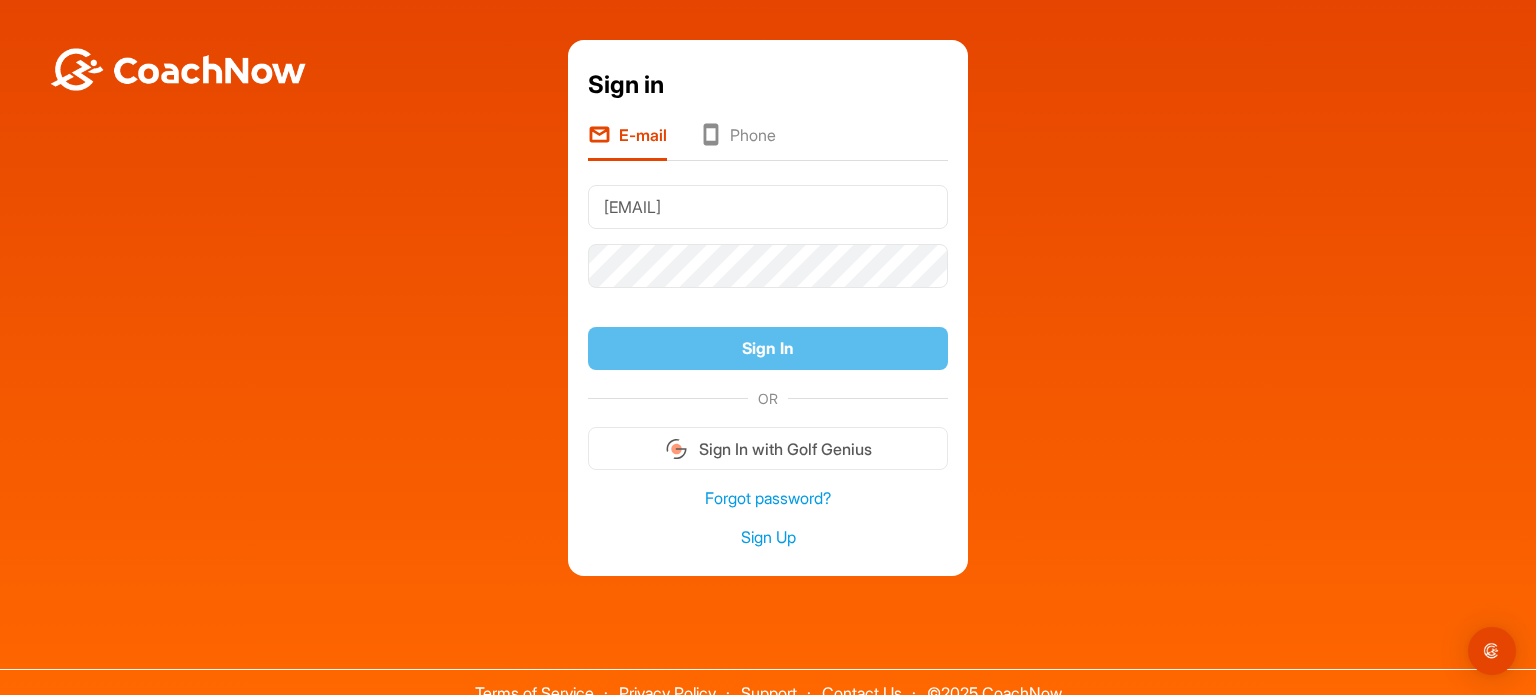 scroll, scrollTop: 0, scrollLeft: 0, axis: both 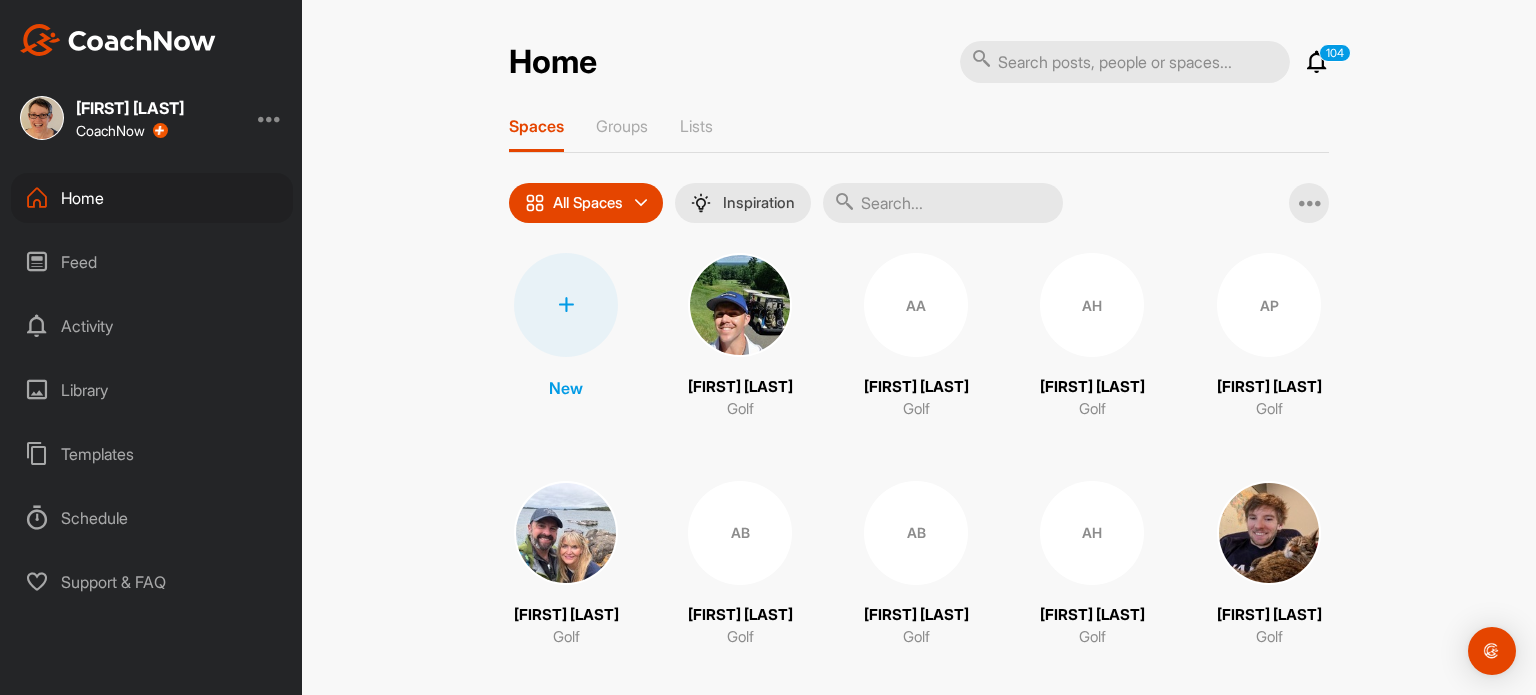 click on "Feed" at bounding box center (152, 262) 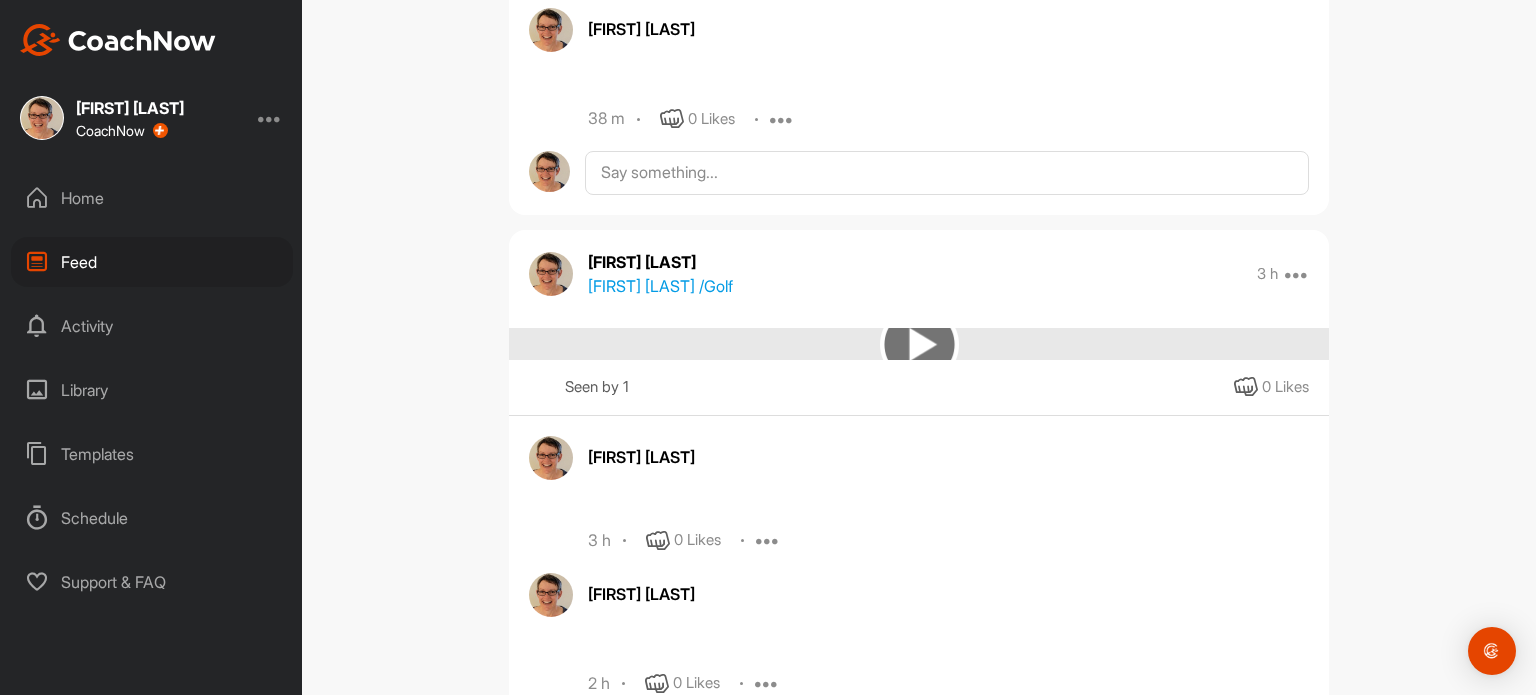 scroll, scrollTop: 700, scrollLeft: 0, axis: vertical 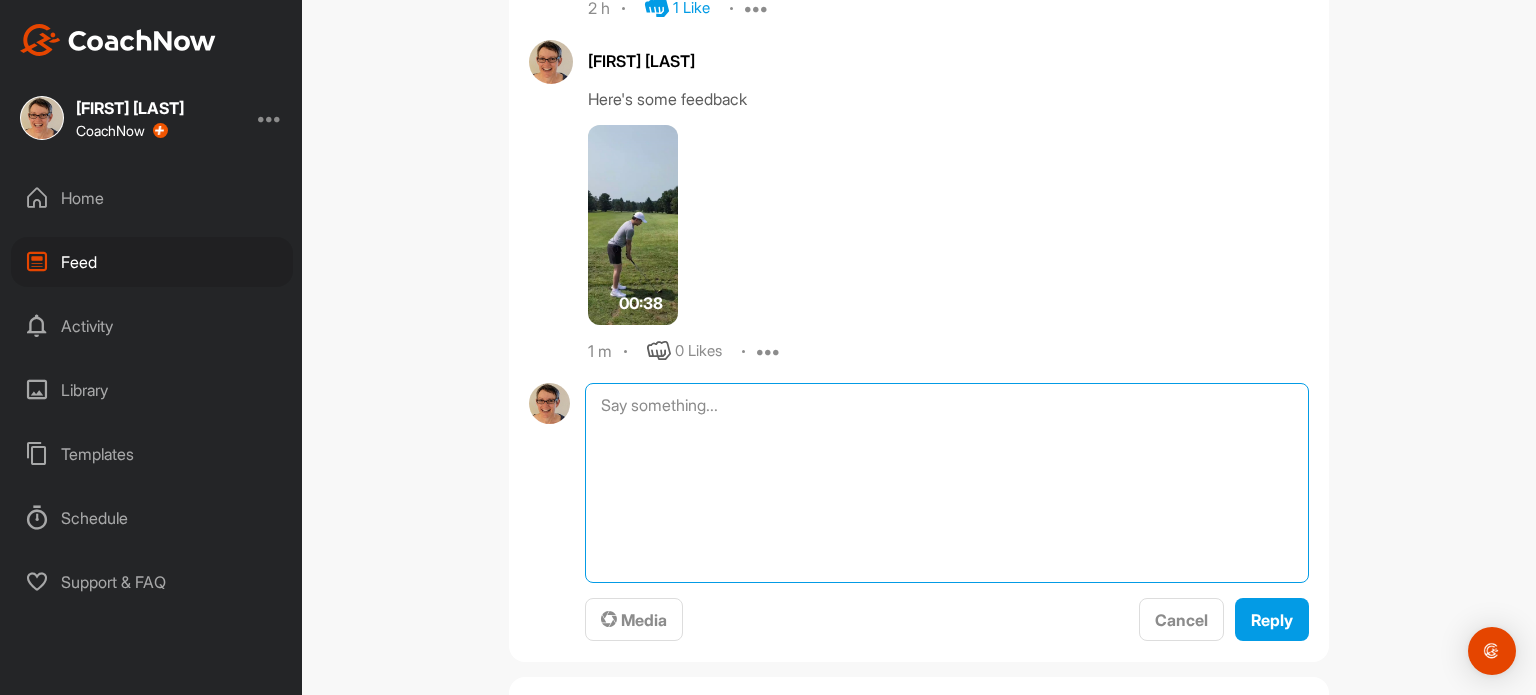 click at bounding box center [947, 483] 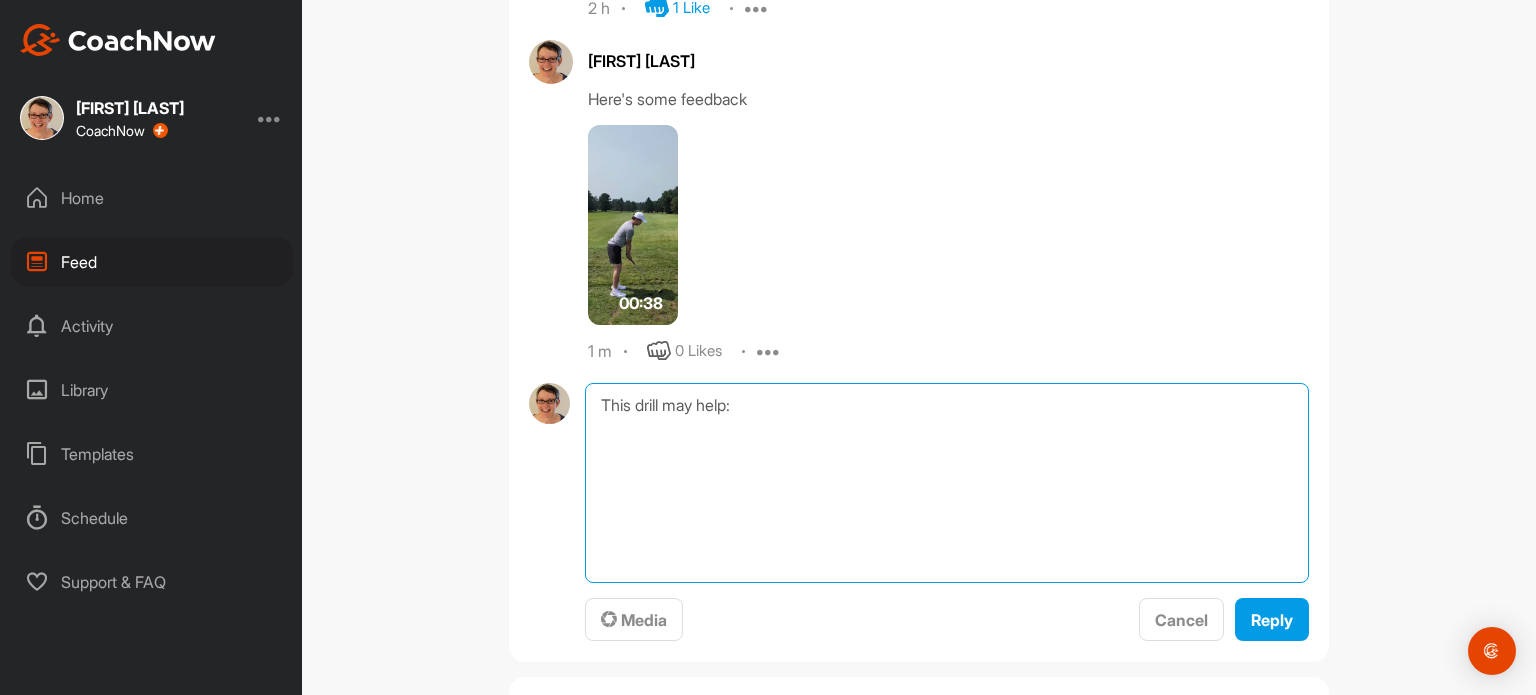 paste on "https://youtu.be/bwdINGZpRg8" 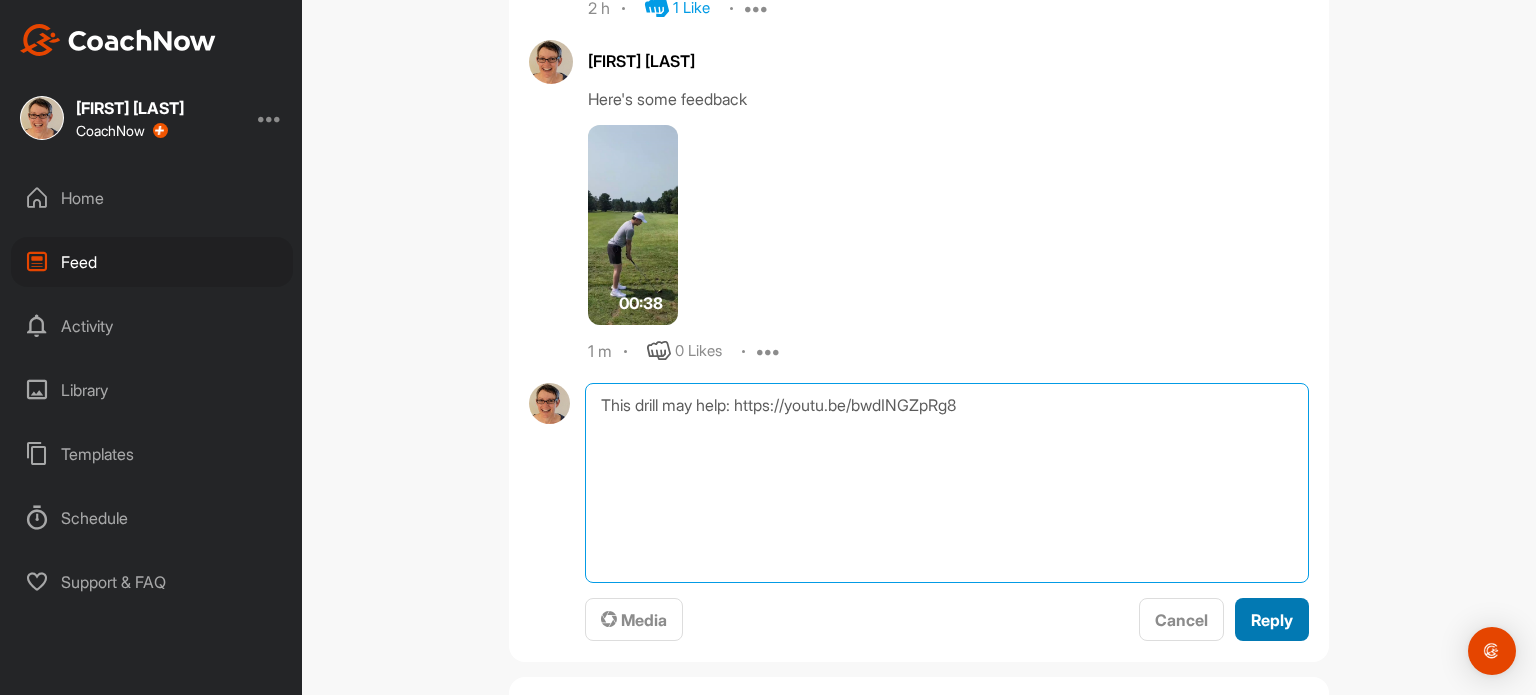 type on "This drill may help: https://youtu.be/bwdINGZpRg8" 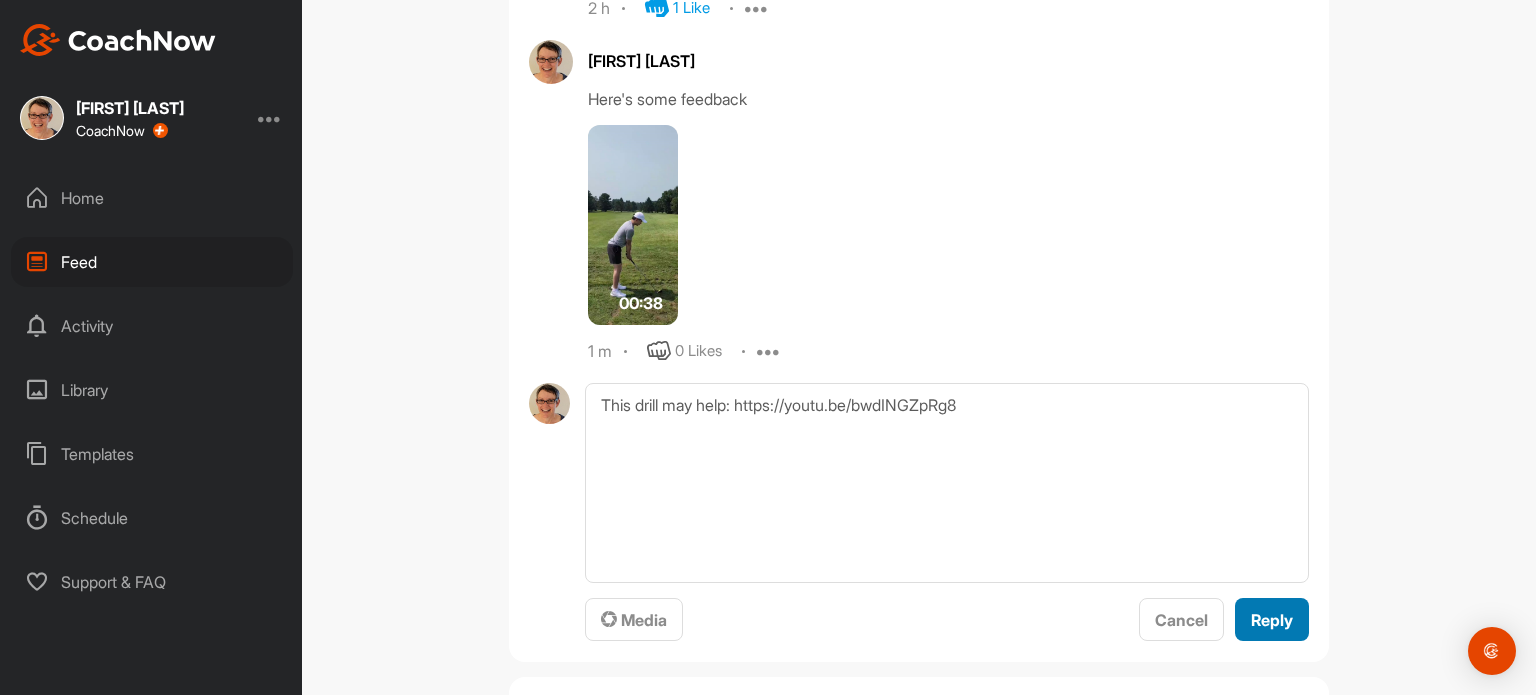 click on "Reply" at bounding box center (1272, 620) 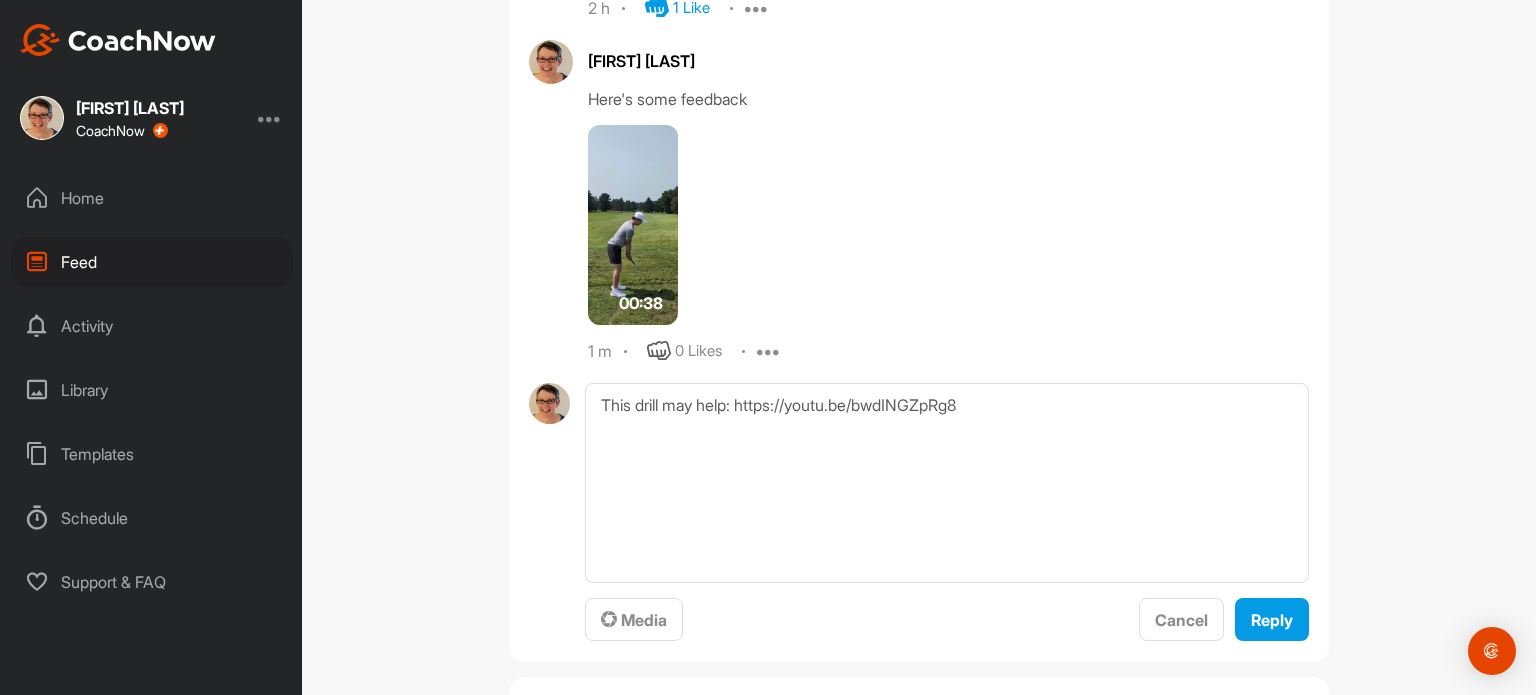 type 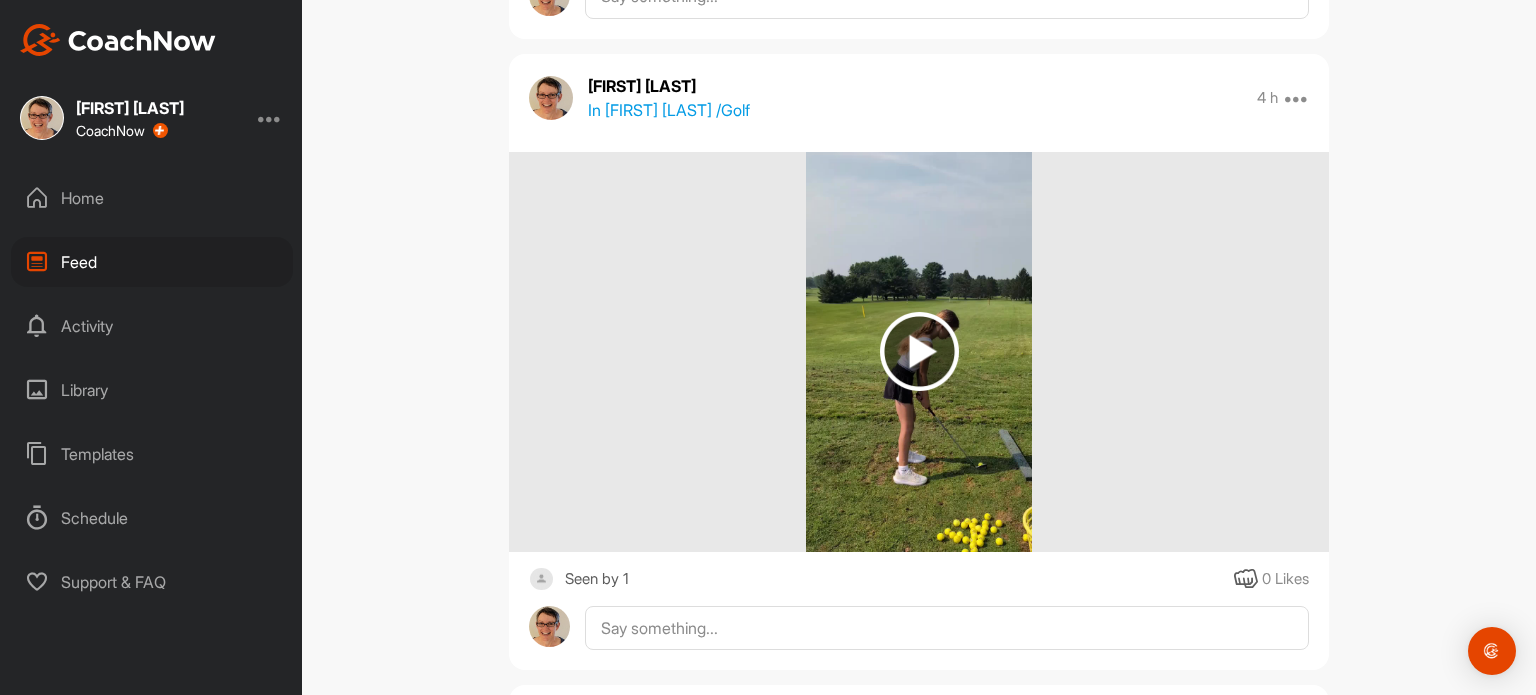 scroll, scrollTop: 5000, scrollLeft: 0, axis: vertical 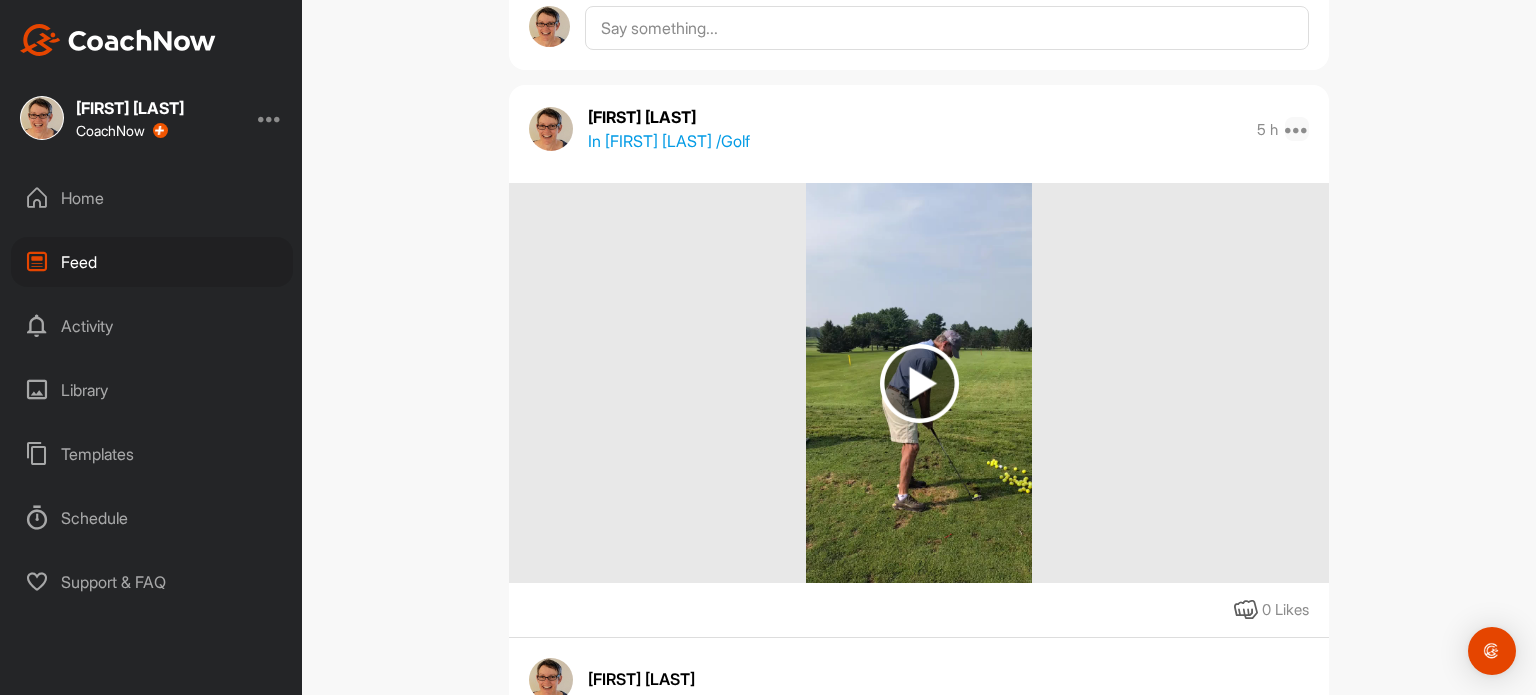 click at bounding box center [1297, 129] 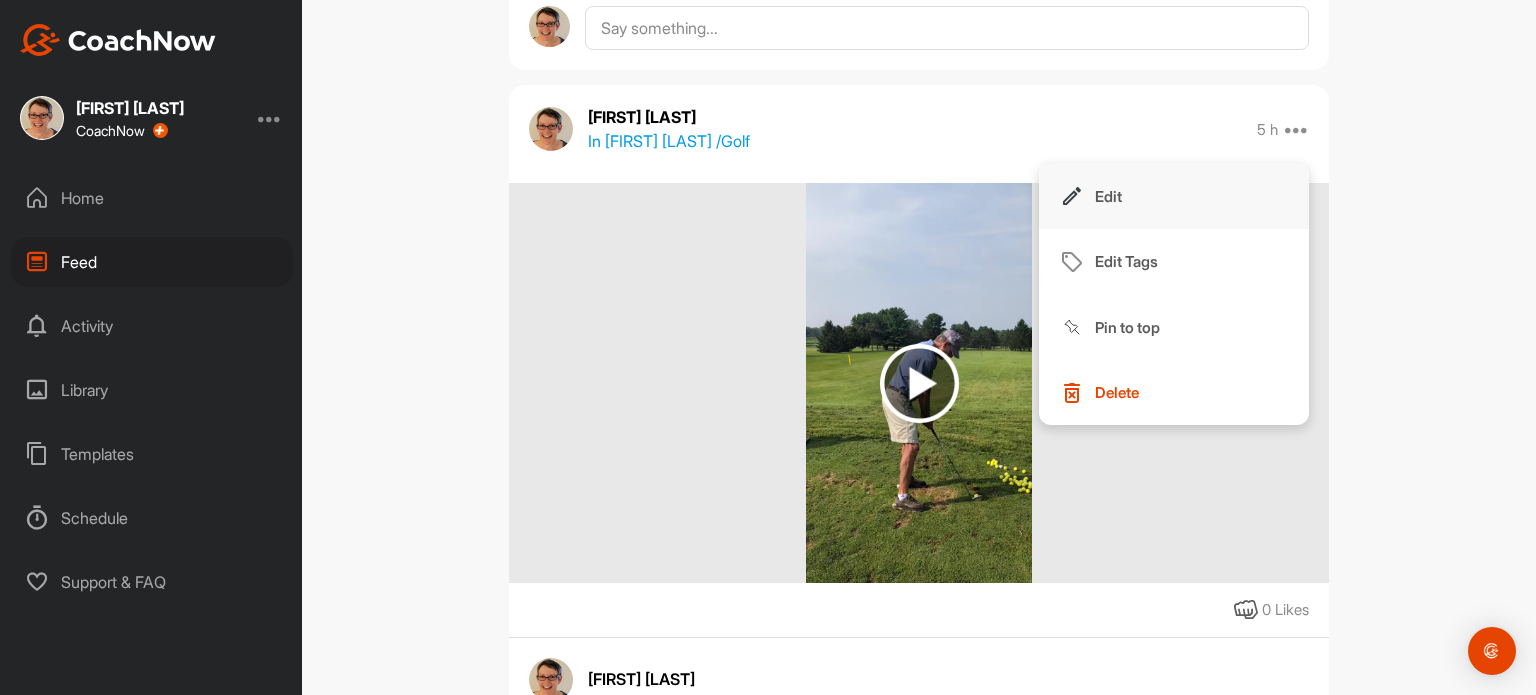 click on "Edit" at bounding box center (1174, 196) 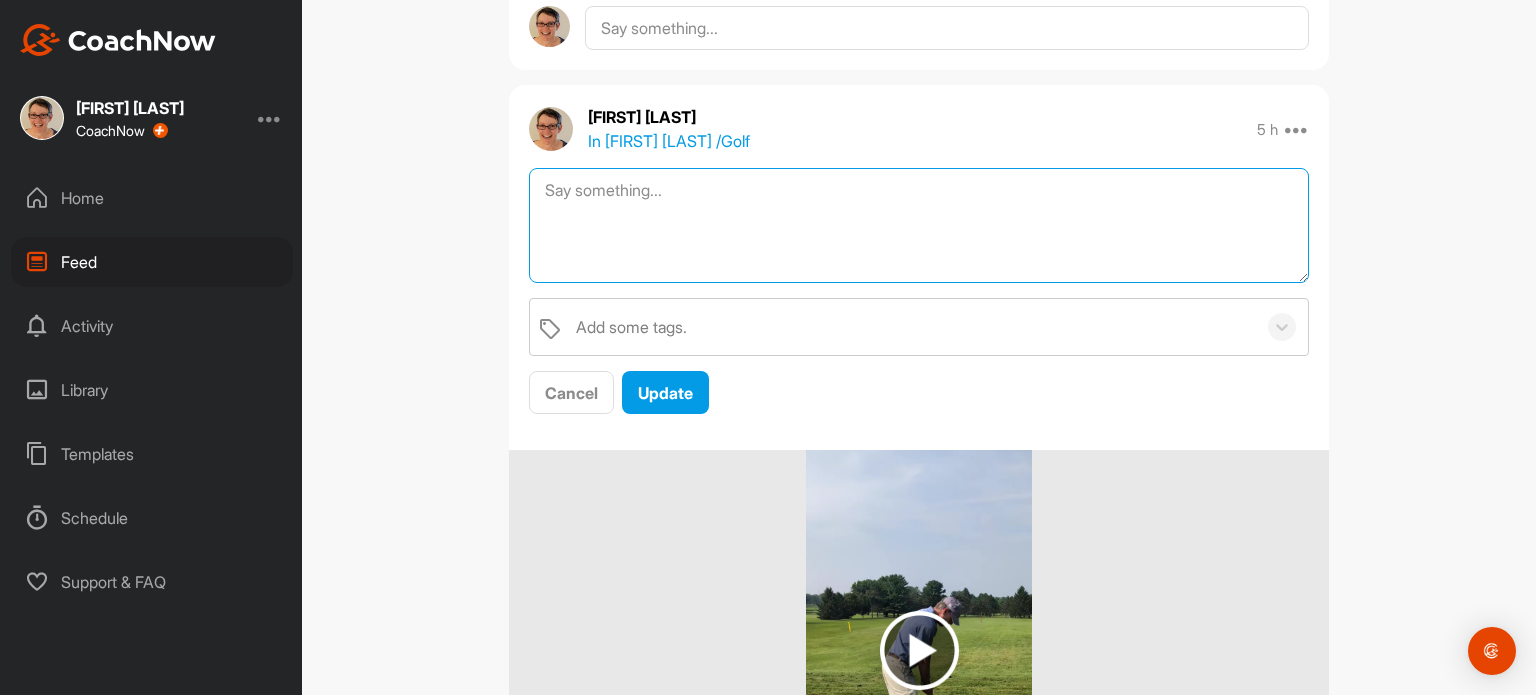 click at bounding box center (919, 225) 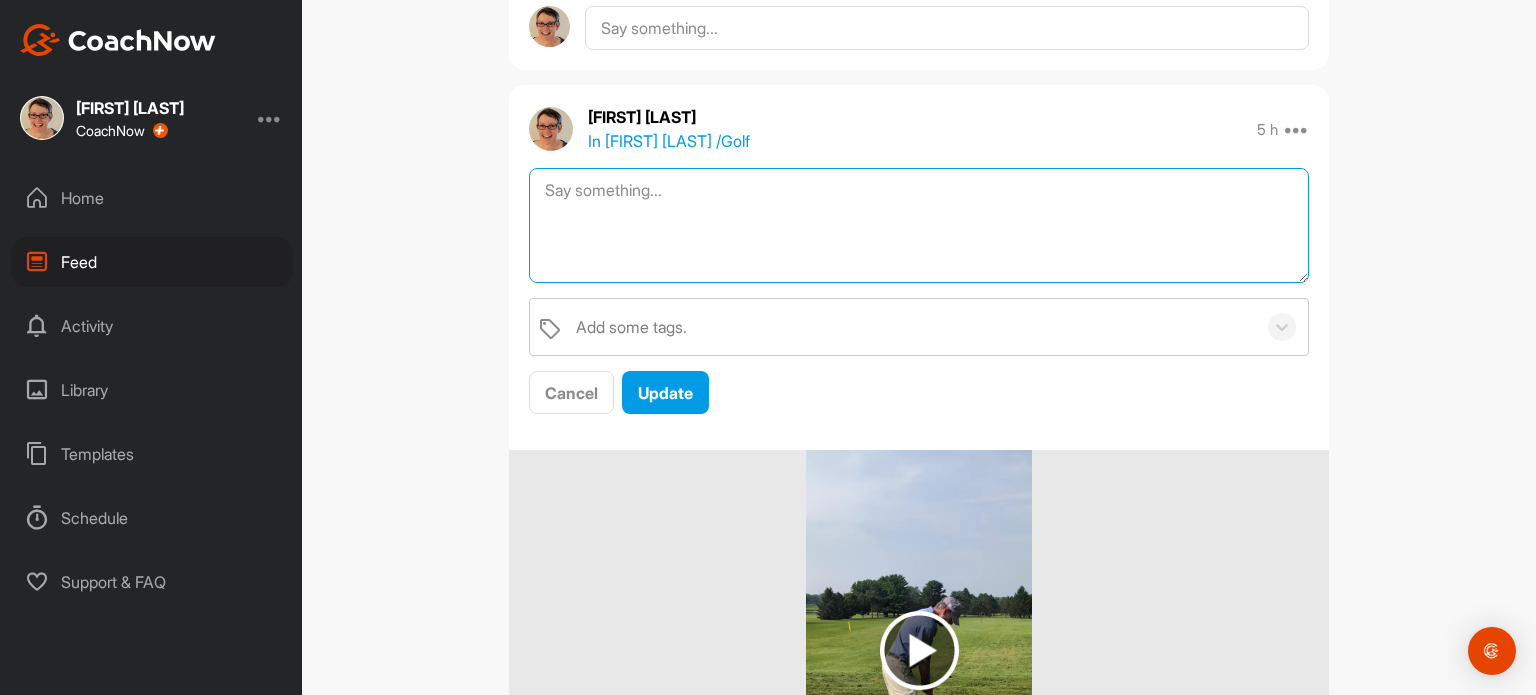 paste on "Thanks for joining the swing class. I will post some feedback on your swings to remind you what we covered. I will also post some generic videos of swing basics. Let me know if you have any questions. Best wishes, [FIRST]" 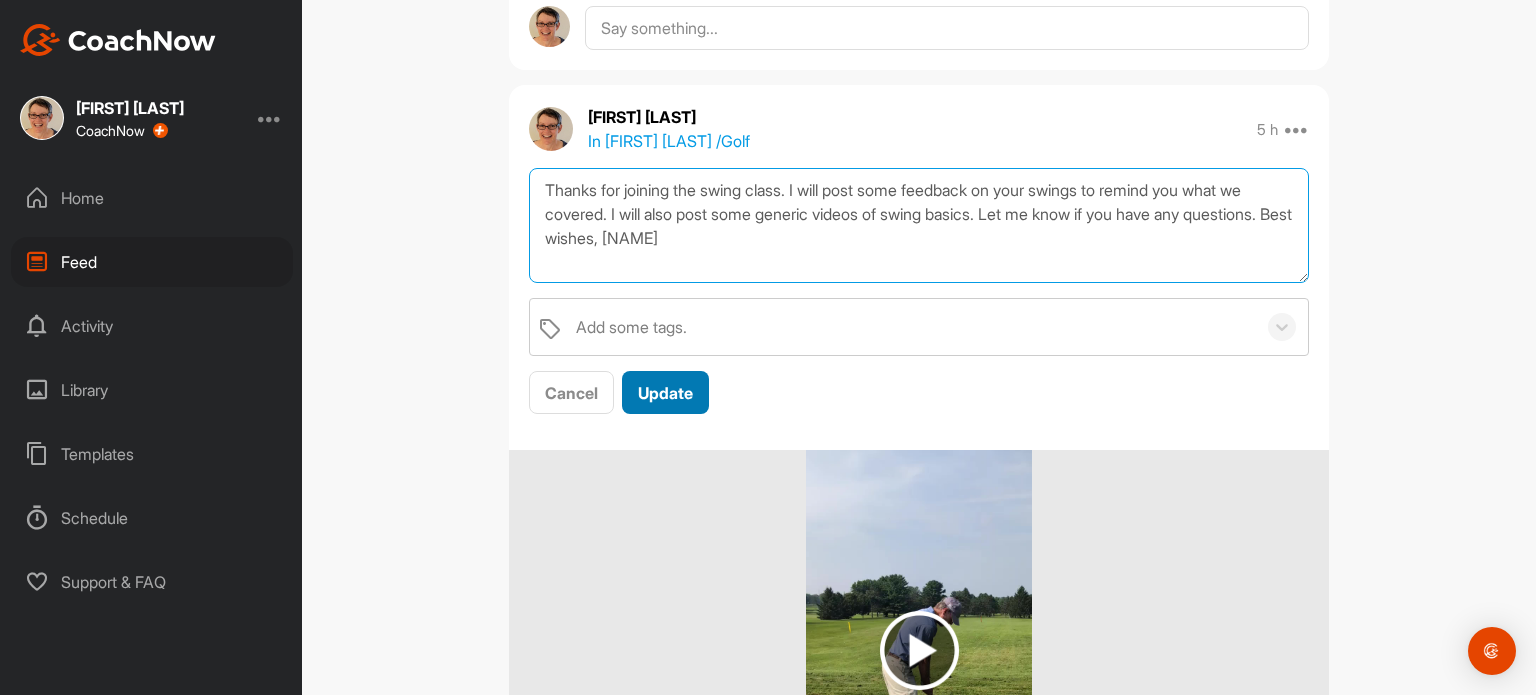 type on "Thanks for joining the swing class. I will post some feedback on your swings to remind you what we covered. I will also post some generic videos of swing basics. Let me know if you have any questions. Best wishes, [FIRST]" 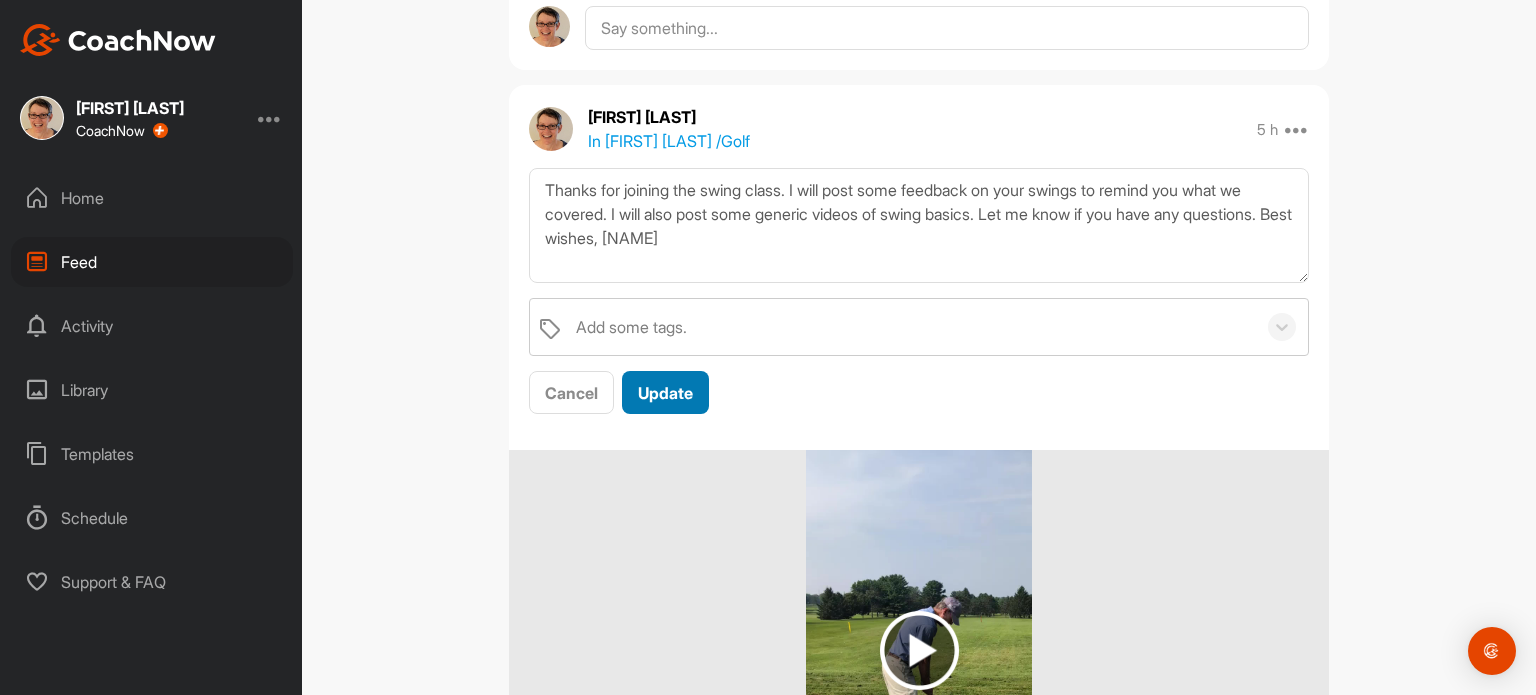 click on "Update" at bounding box center [665, 393] 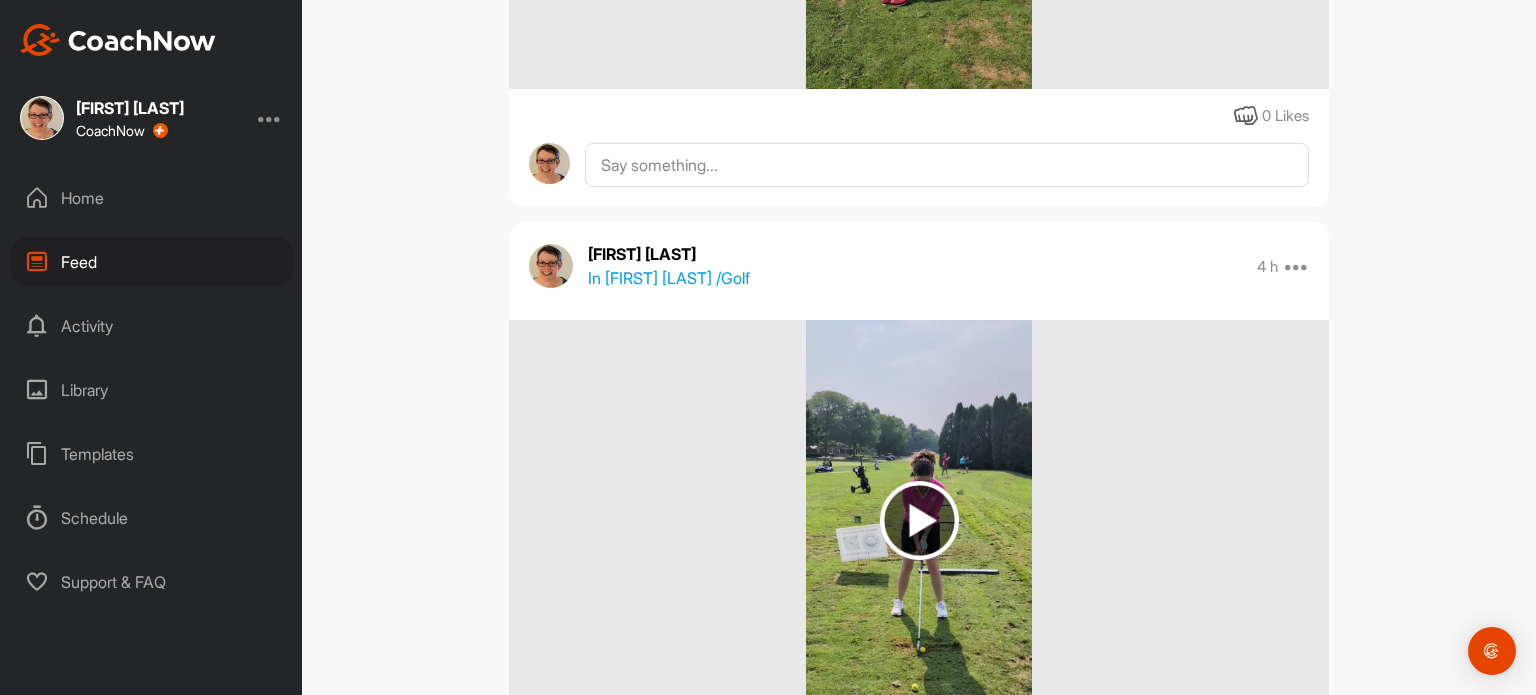 scroll, scrollTop: 2900, scrollLeft: 0, axis: vertical 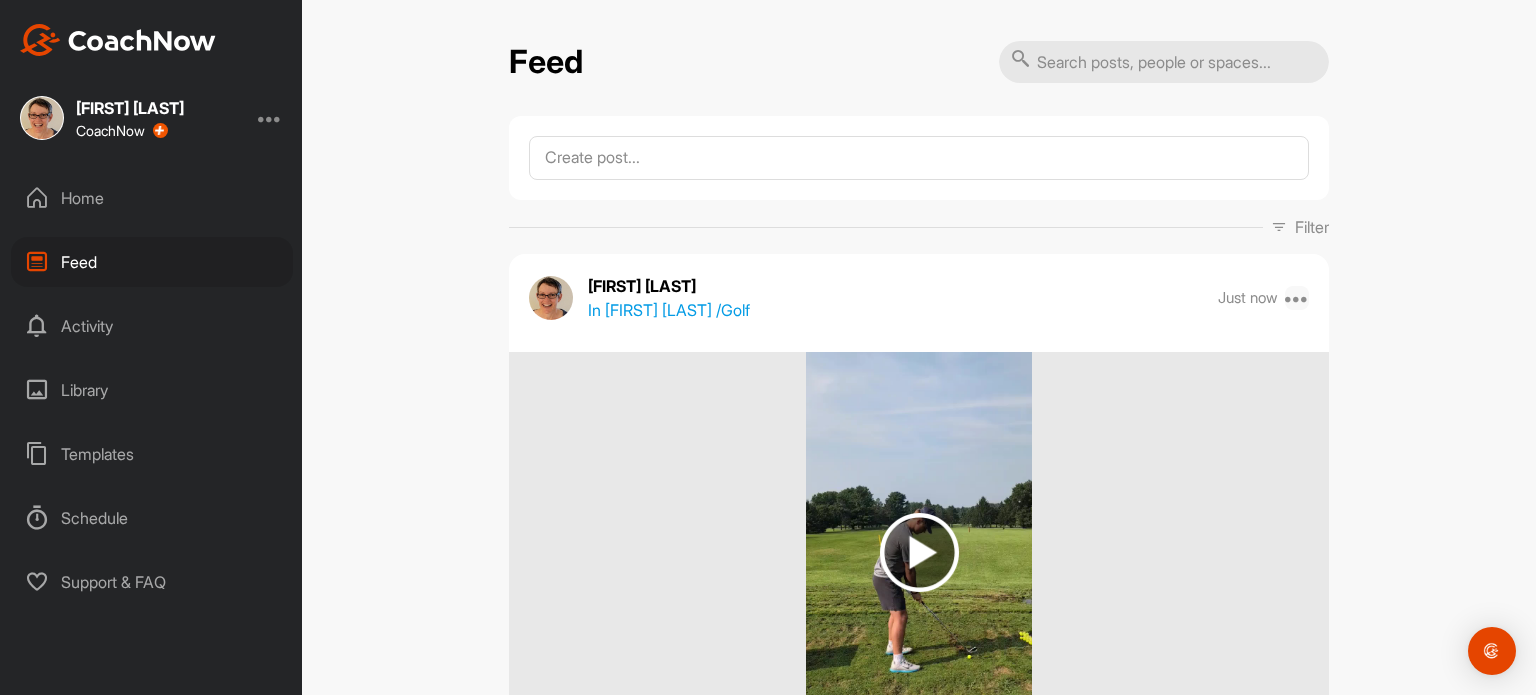 click at bounding box center (1297, 298) 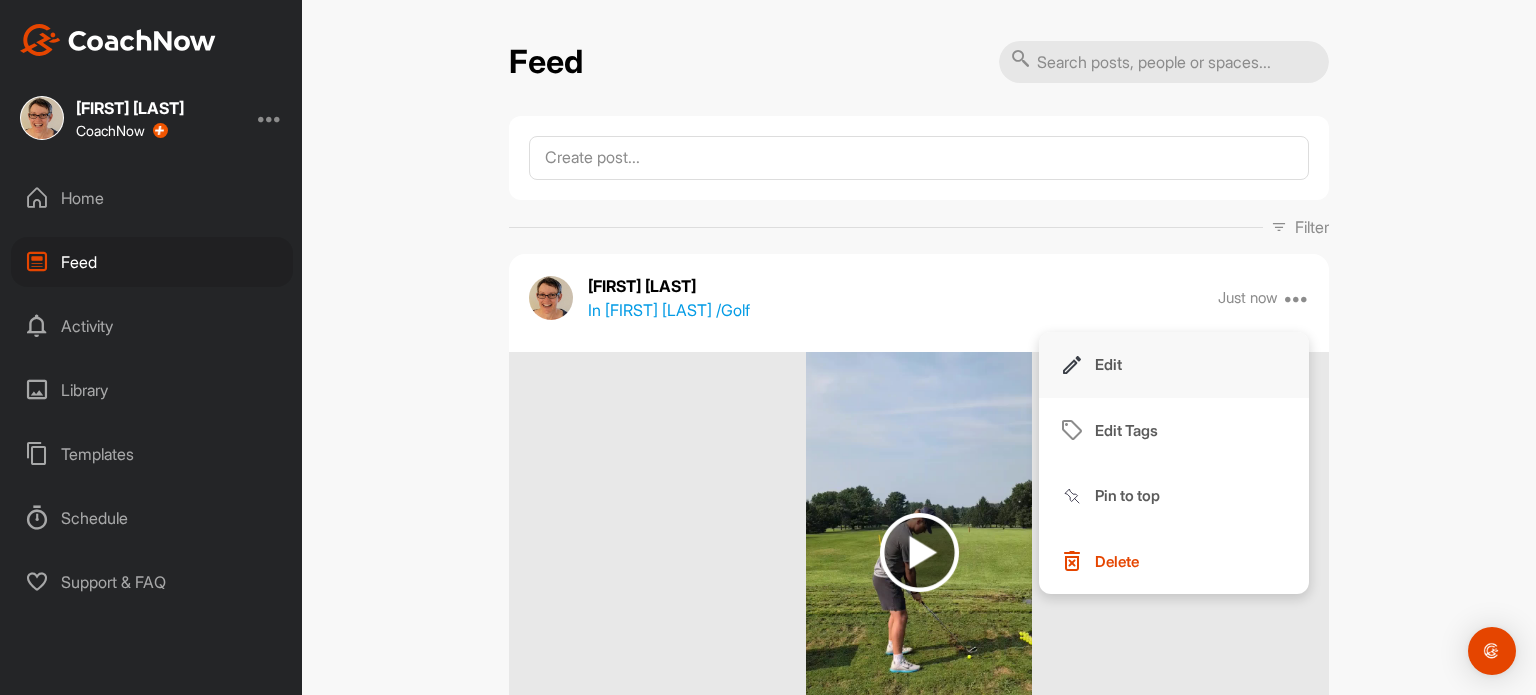 click on "Edit" at bounding box center (1174, 365) 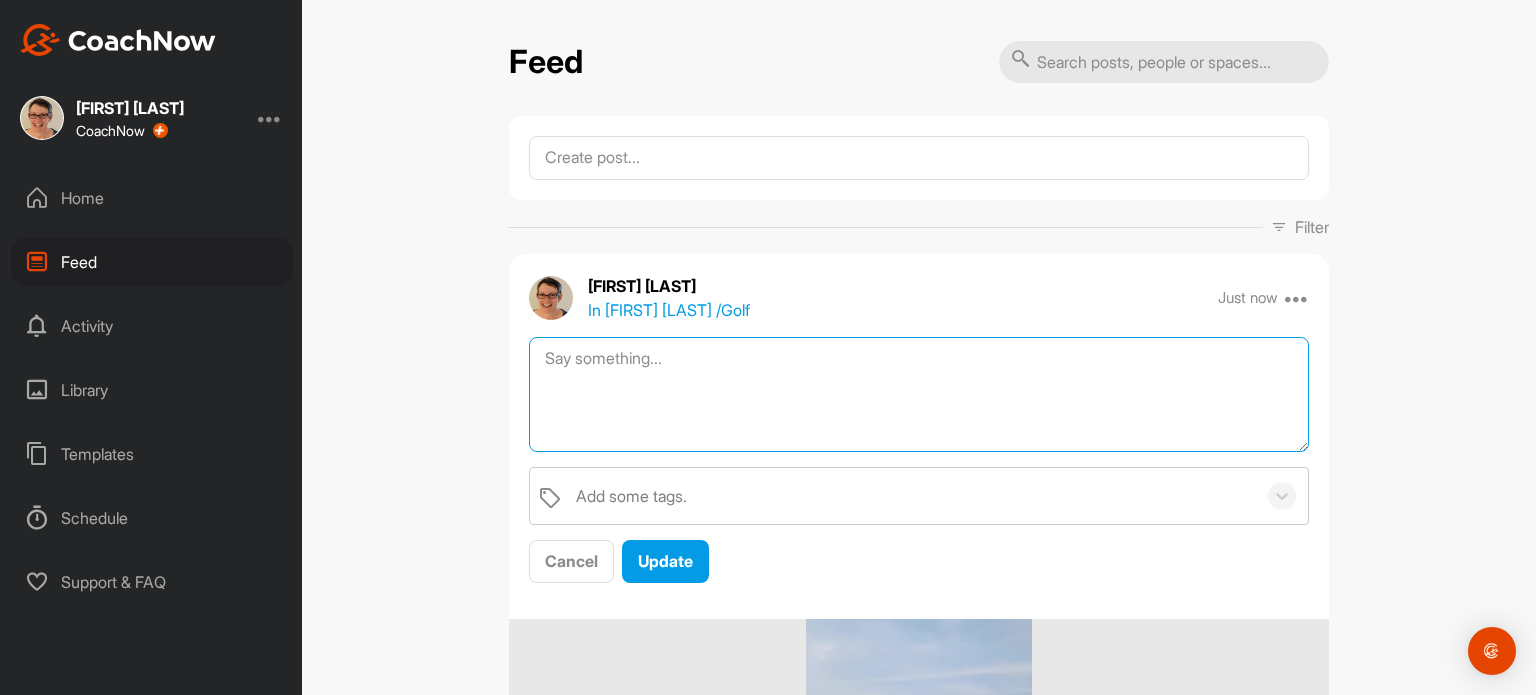 click at bounding box center [919, 394] 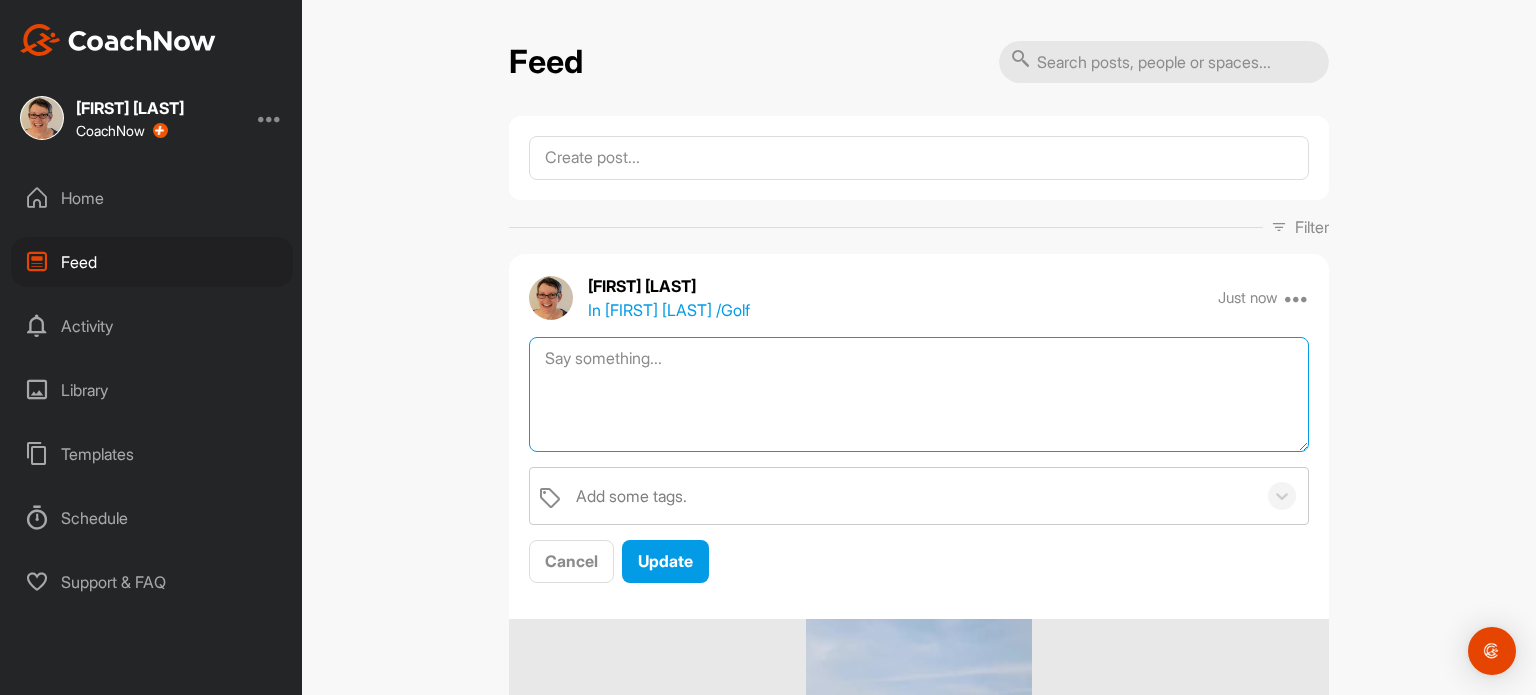 paste on "Thanks for joining the swing class. I will post some feedback on your swings to remind you what we covered. I will also post some generic videos of swing basics. Let me know if you have any questions. Best wishes, [FIRST]" 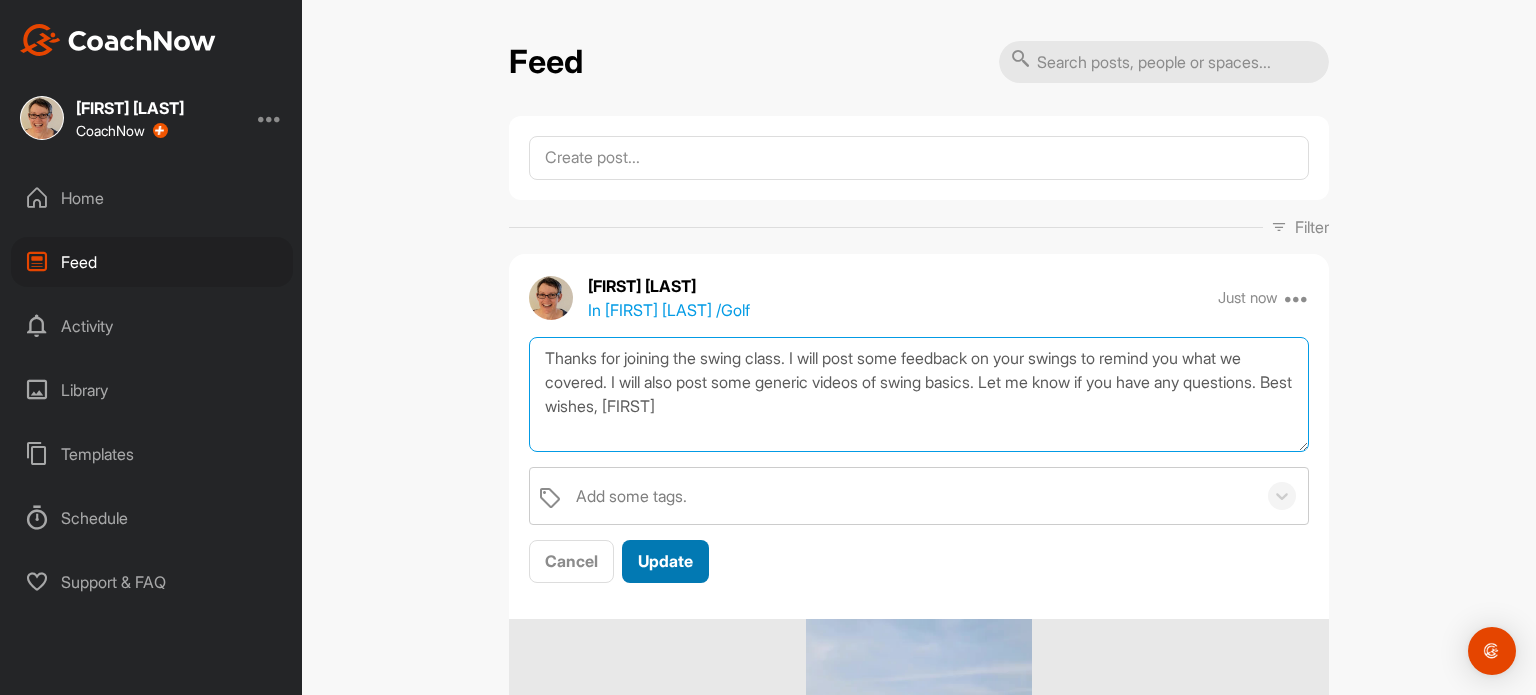 type on "Thanks for joining the swing class. I will post some feedback on your swings to remind you what we covered. I will also post some generic videos of swing basics. Let me know if you have any questions. Best wishes, [FIRST]" 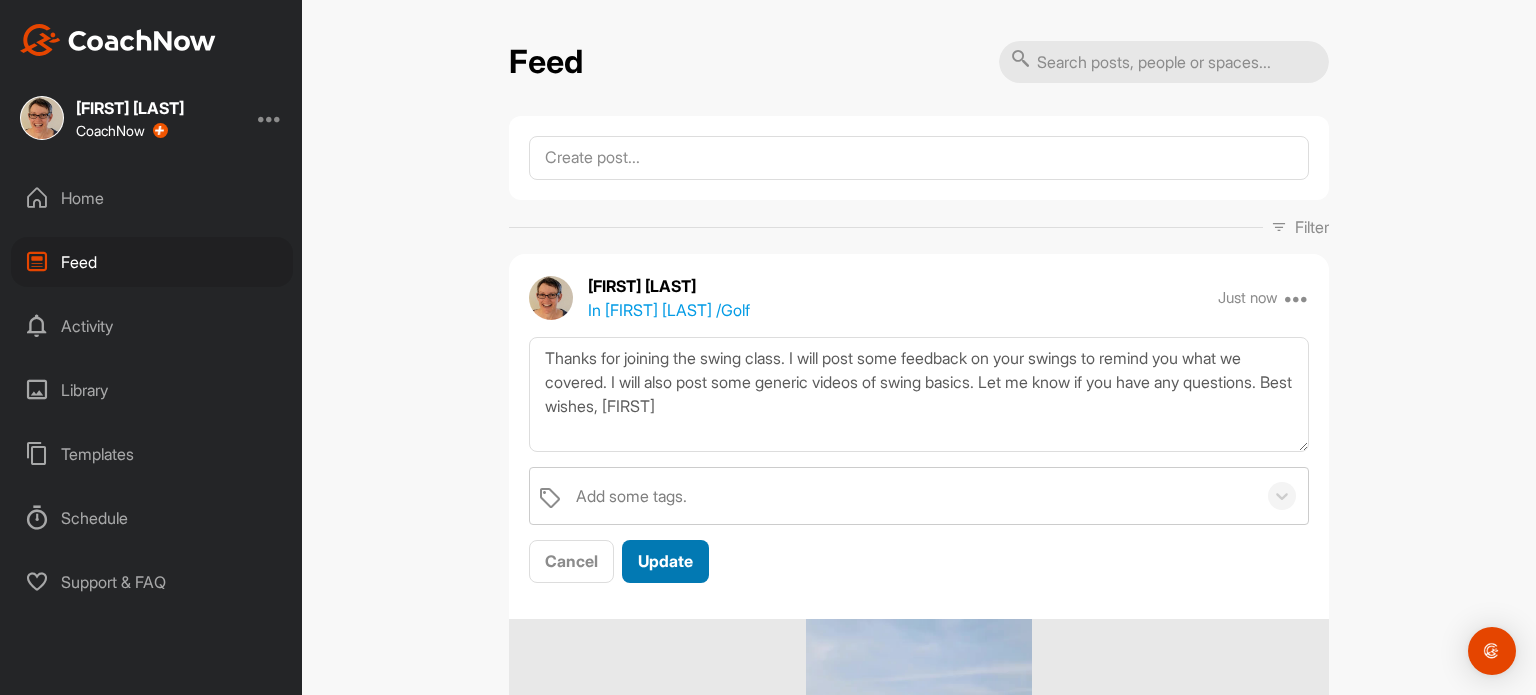 click on "Update" at bounding box center [665, 561] 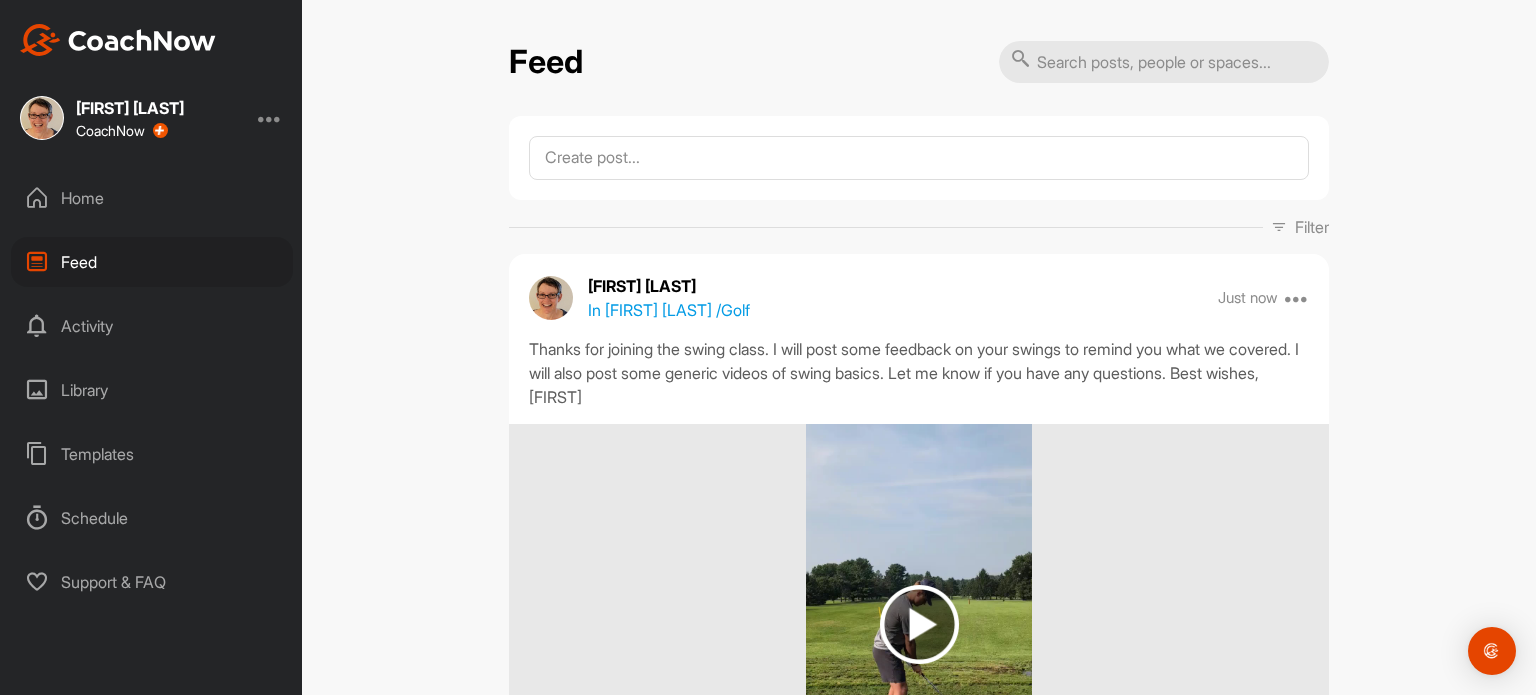 scroll, scrollTop: 700, scrollLeft: 0, axis: vertical 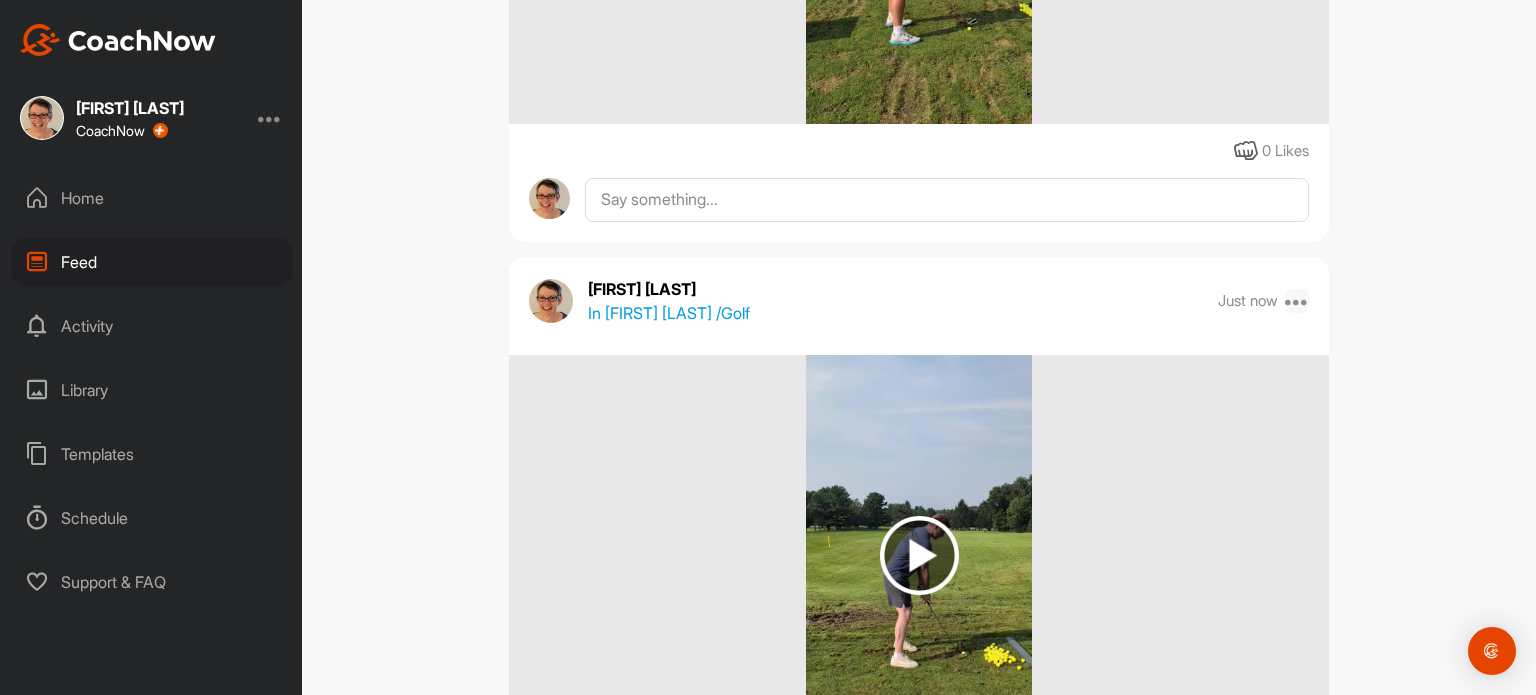 click at bounding box center [1297, 301] 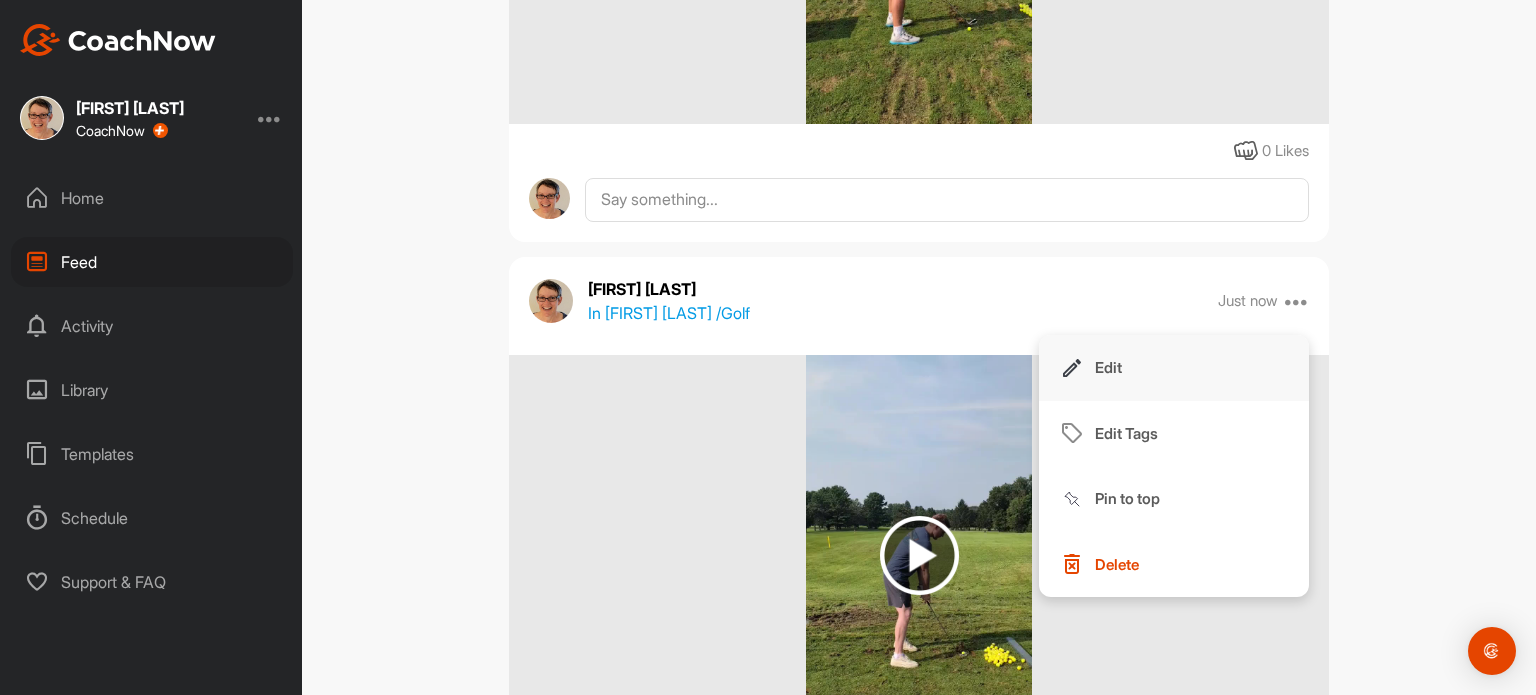 click on "Edit" at bounding box center [1174, 368] 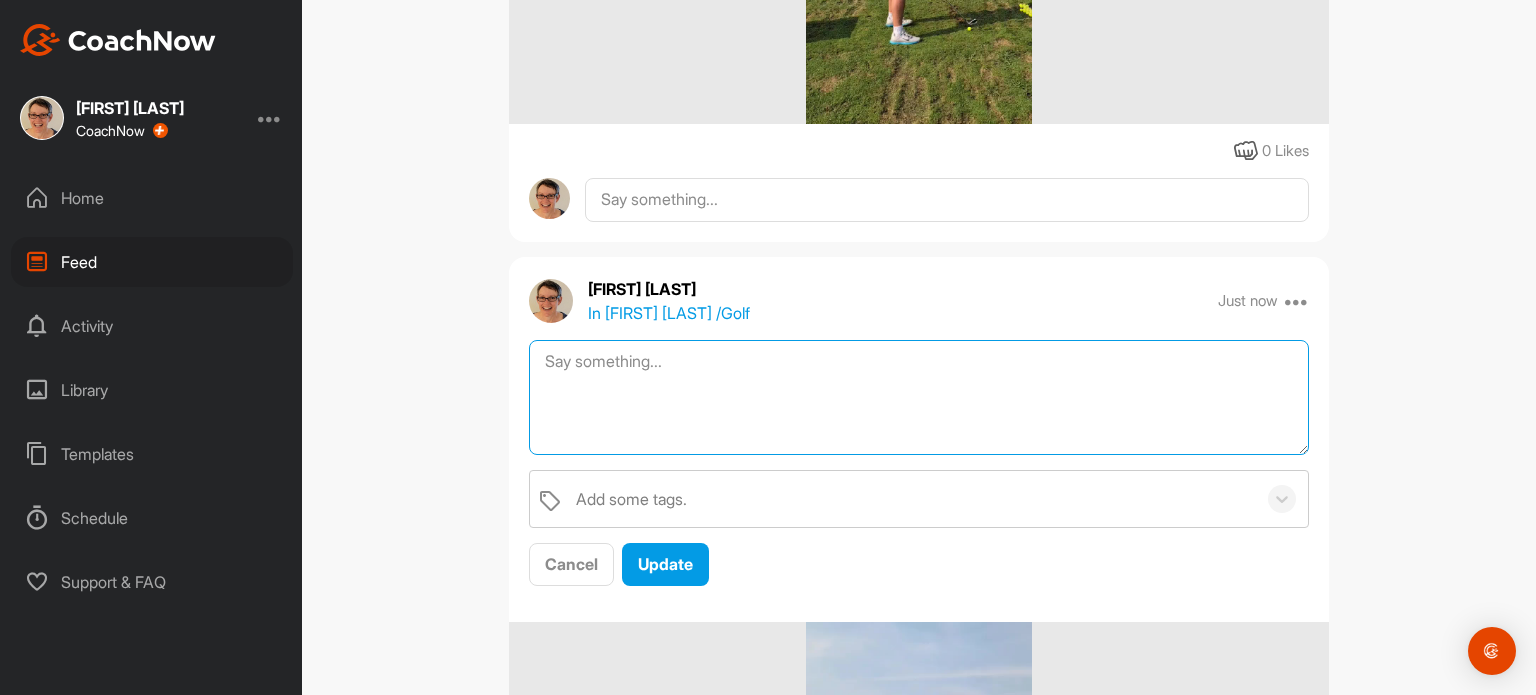 click at bounding box center (919, 397) 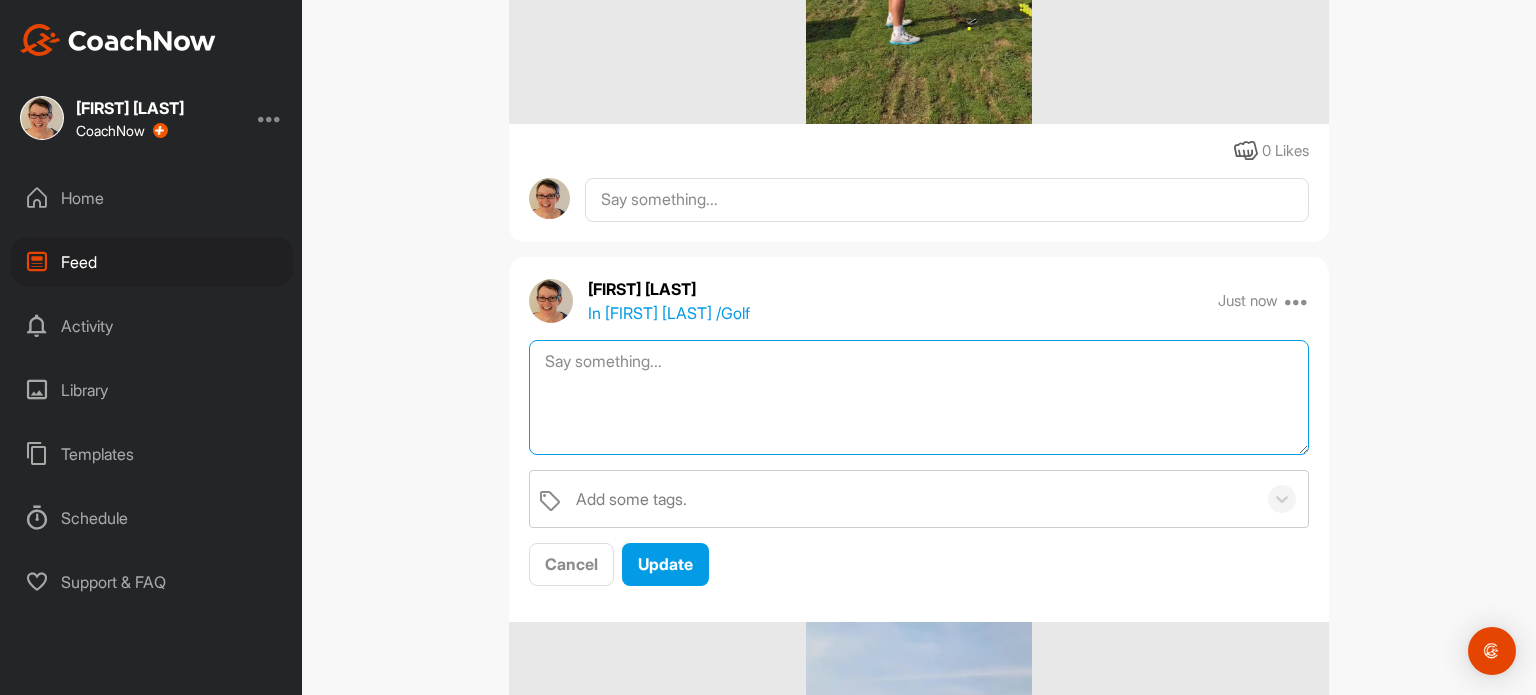 paste on "Thanks for joining the swing class. I will post some feedback on your swings to remind you what we covered. I will also post some generic videos of swing basics. Let me know if you have any questions. Best wishes, [FIRST]" 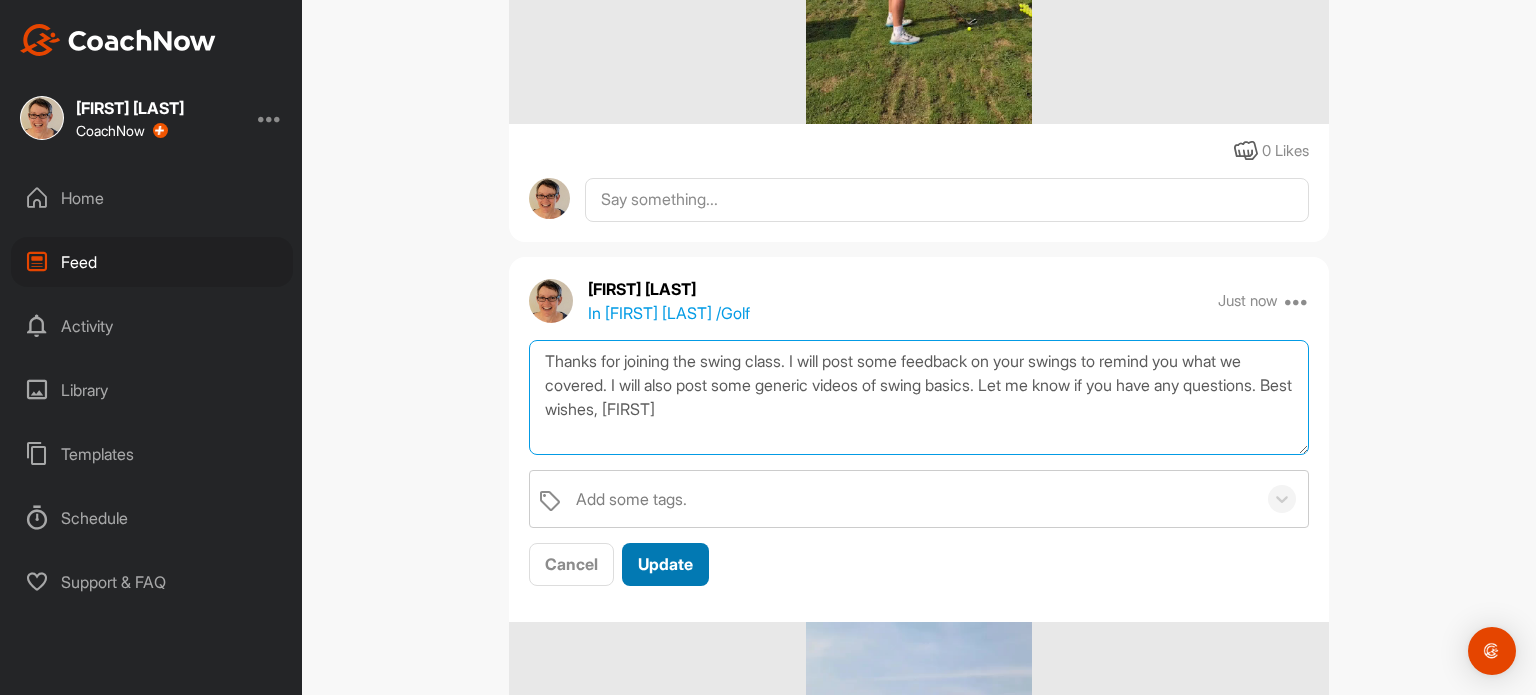 type on "Thanks for joining the swing class. I will post some feedback on your swings to remind you what we covered. I will also post some generic videos of swing basics. Let me know if you have any questions. Best wishes, [FIRST]" 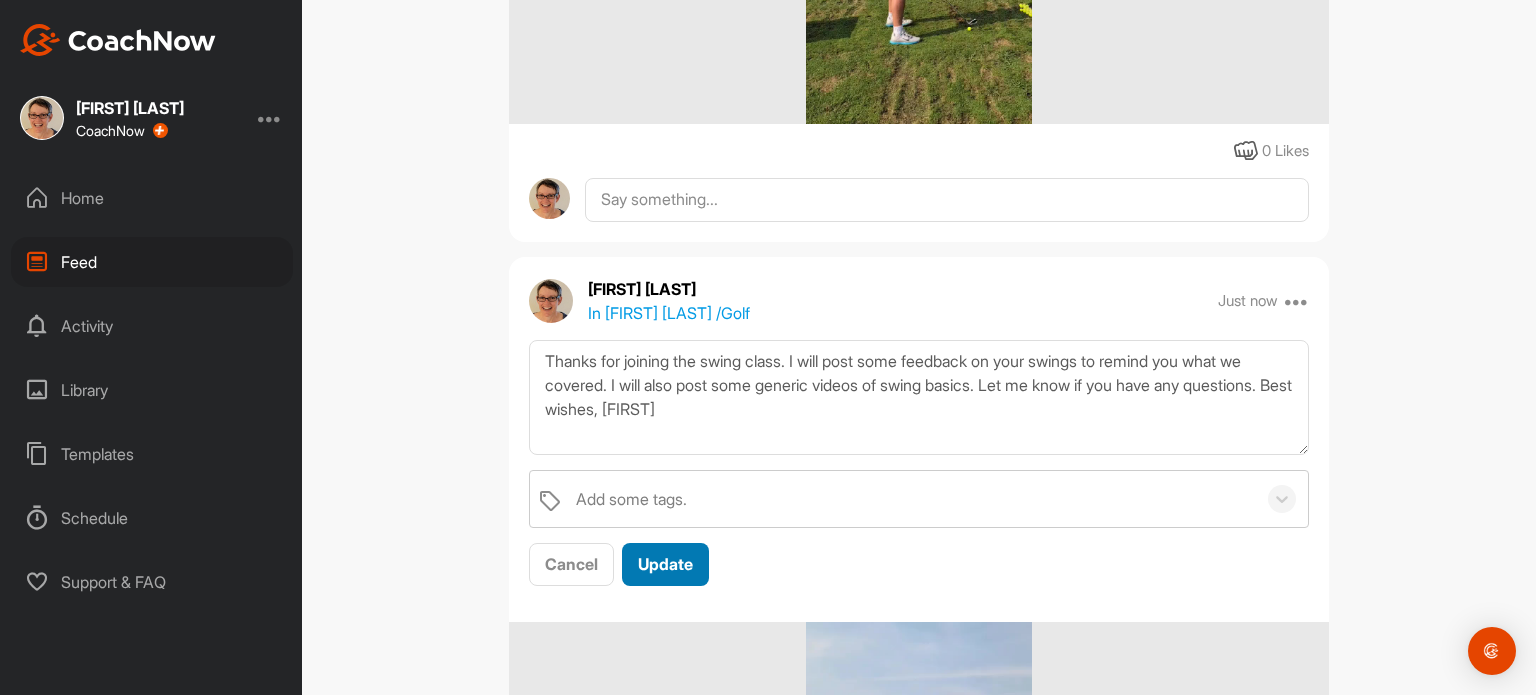 click on "Update" at bounding box center (665, 564) 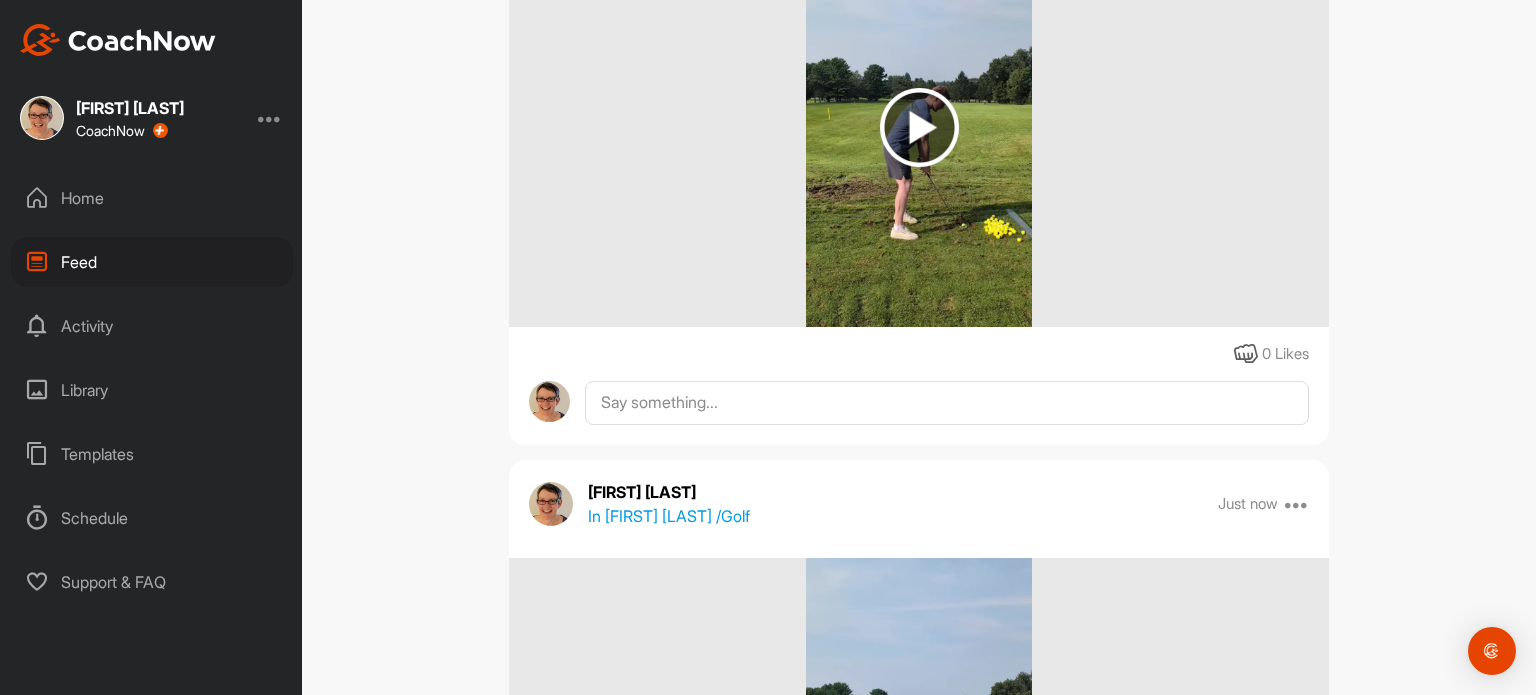 scroll, scrollTop: 1500, scrollLeft: 0, axis: vertical 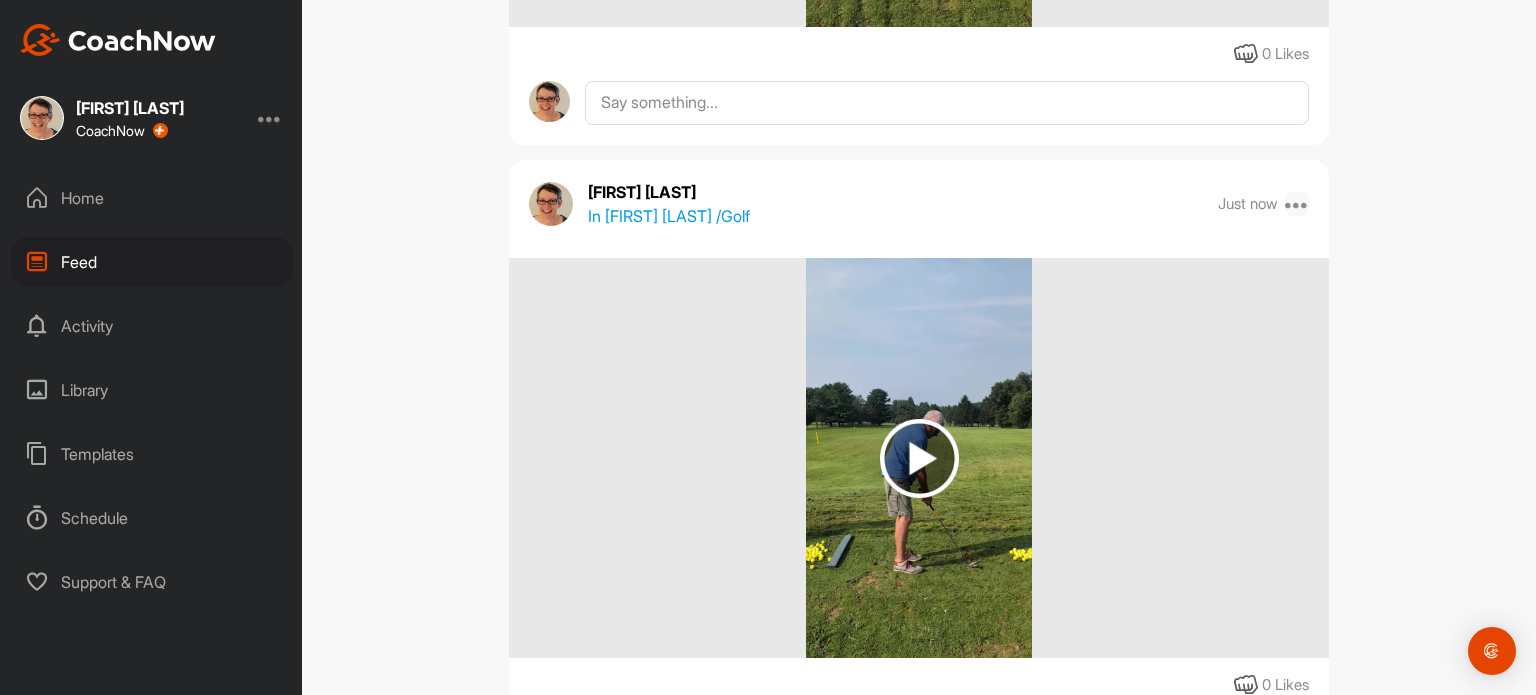 click at bounding box center (1297, 204) 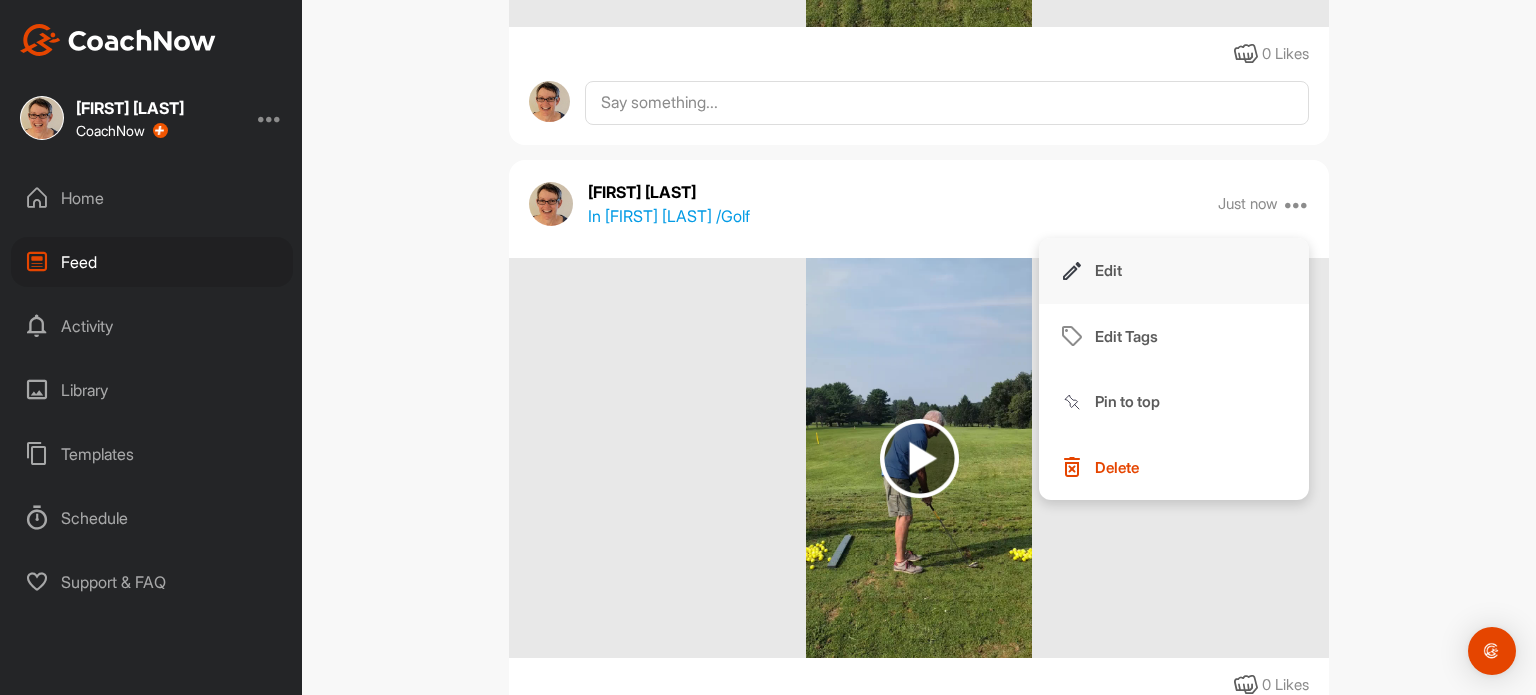click on "Edit" at bounding box center [1174, 271] 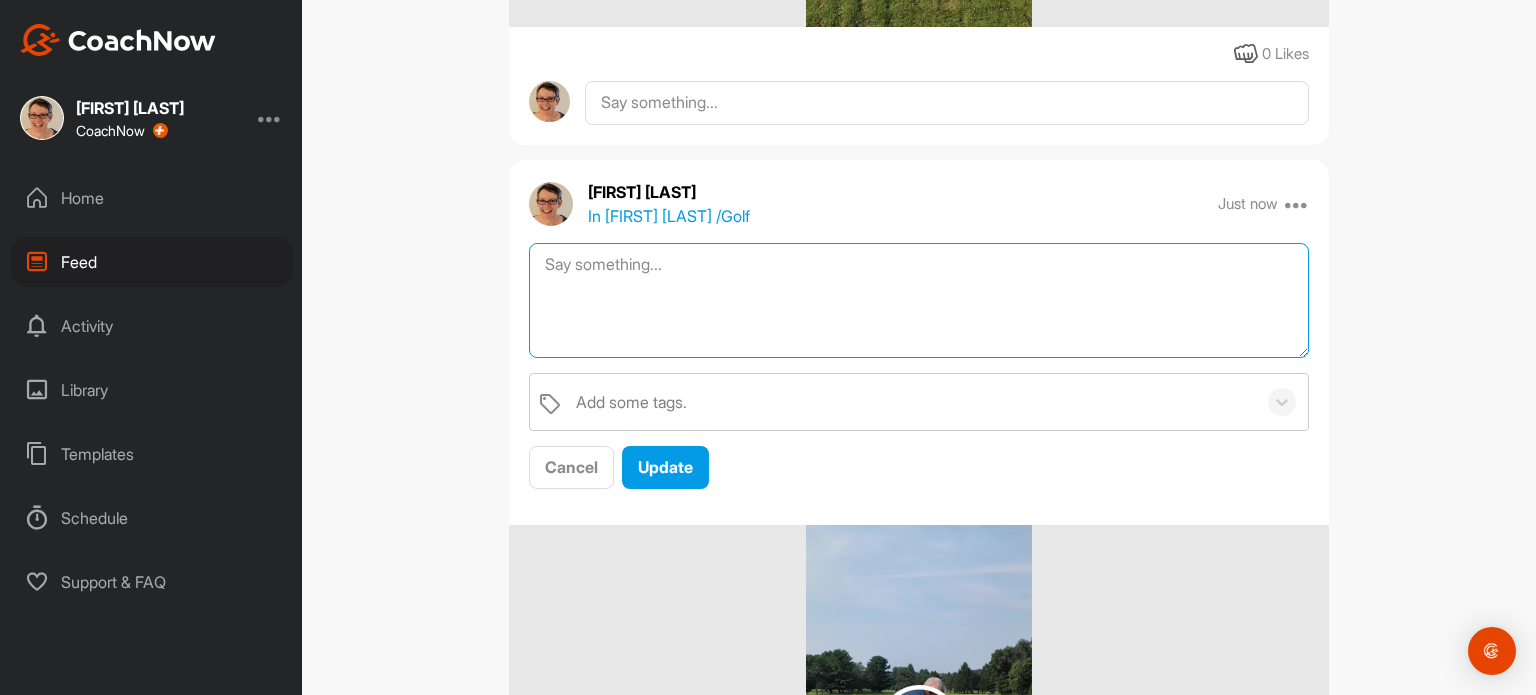click at bounding box center [919, 300] 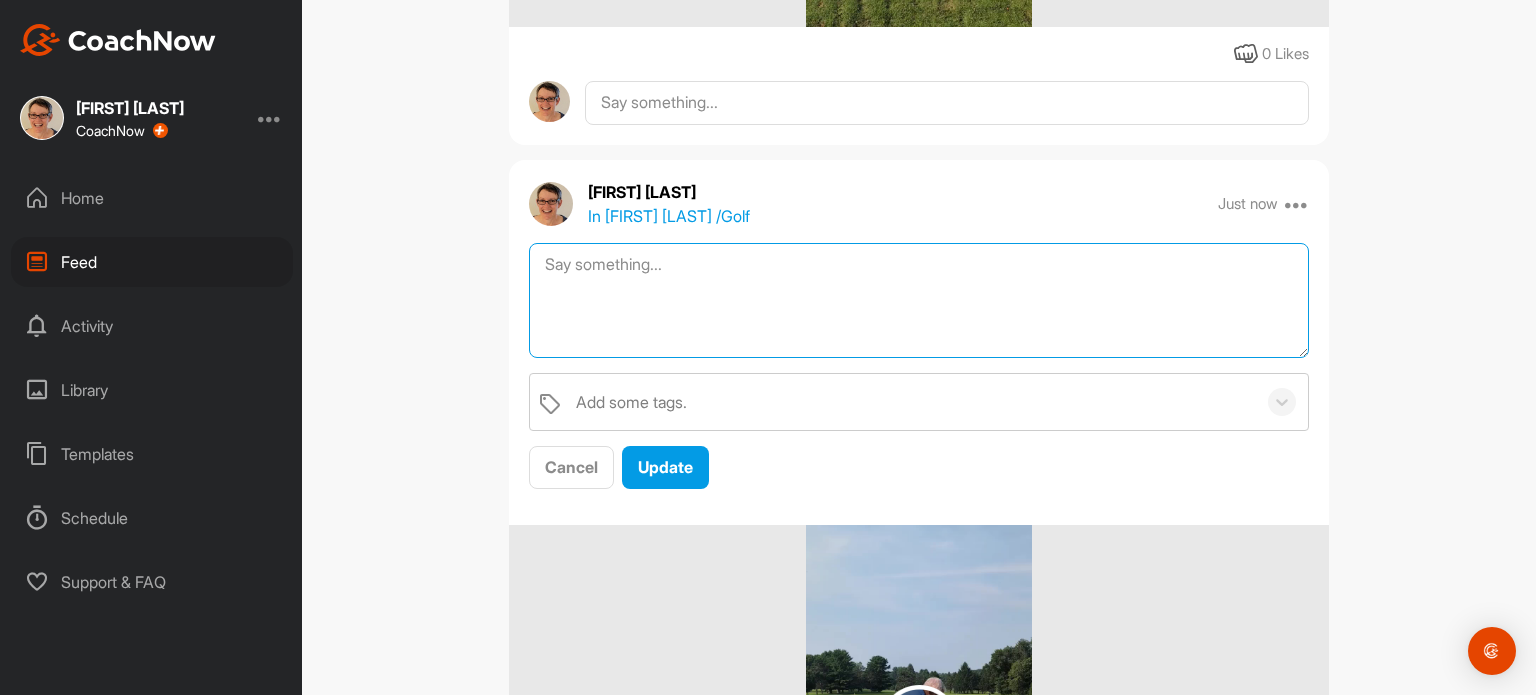 paste on "Thanks for joining the swing class. I will post some feedback on your swings to remind you what we covered. I will also post some generic videos of swing basics. Let me know if you have any questions. Best wishes, [FIRST]" 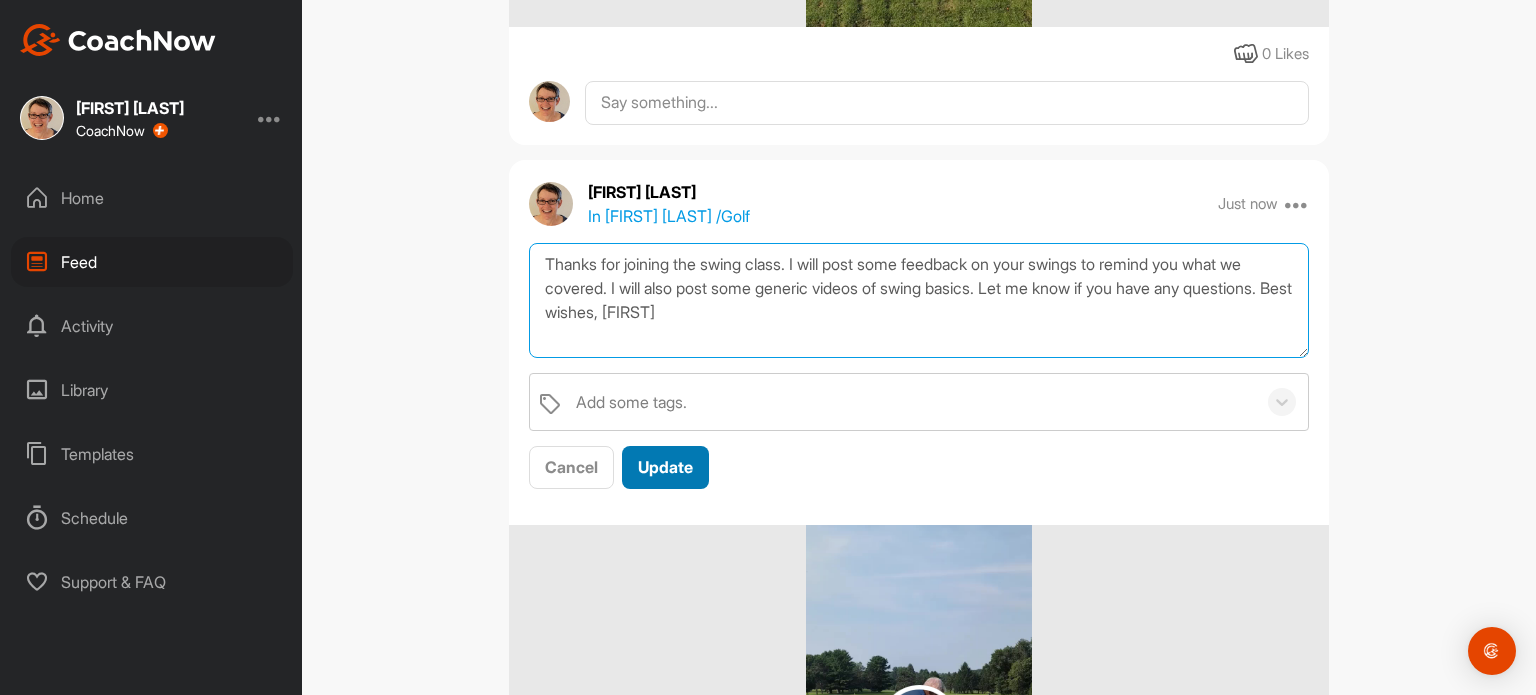 type on "Thanks for joining the swing class. I will post some feedback on your swings to remind you what we covered. I will also post some generic videos of swing basics. Let me know if you have any questions. Best wishes, [FIRST]" 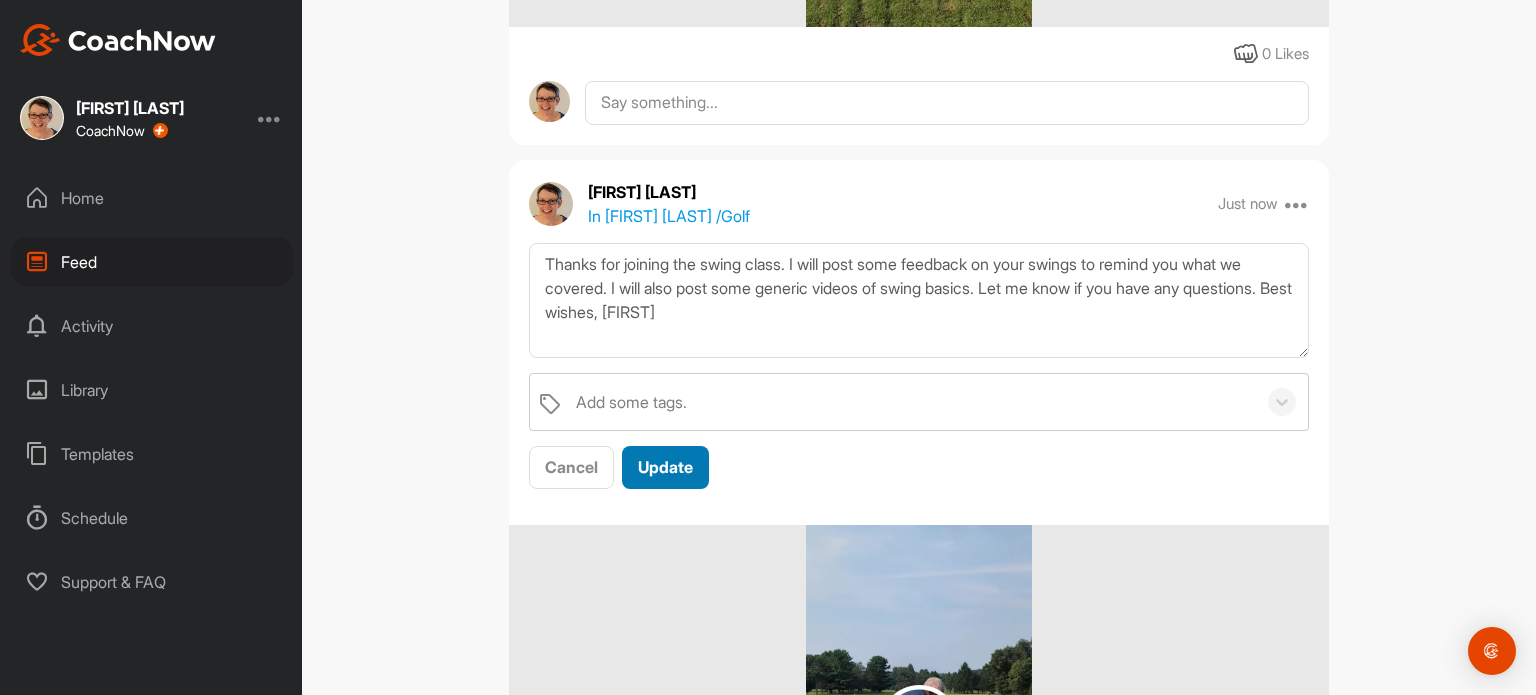 click on "Update" at bounding box center [665, 467] 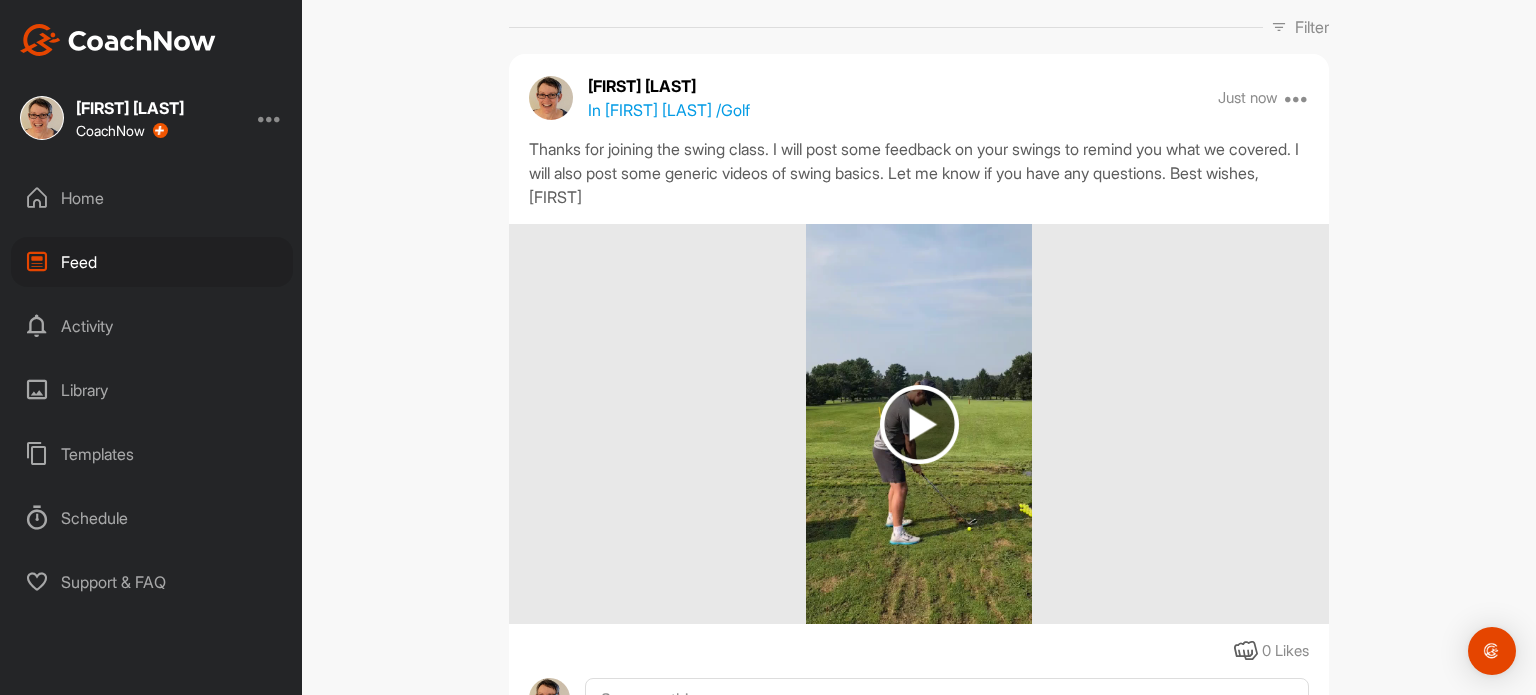 scroll, scrollTop: 0, scrollLeft: 0, axis: both 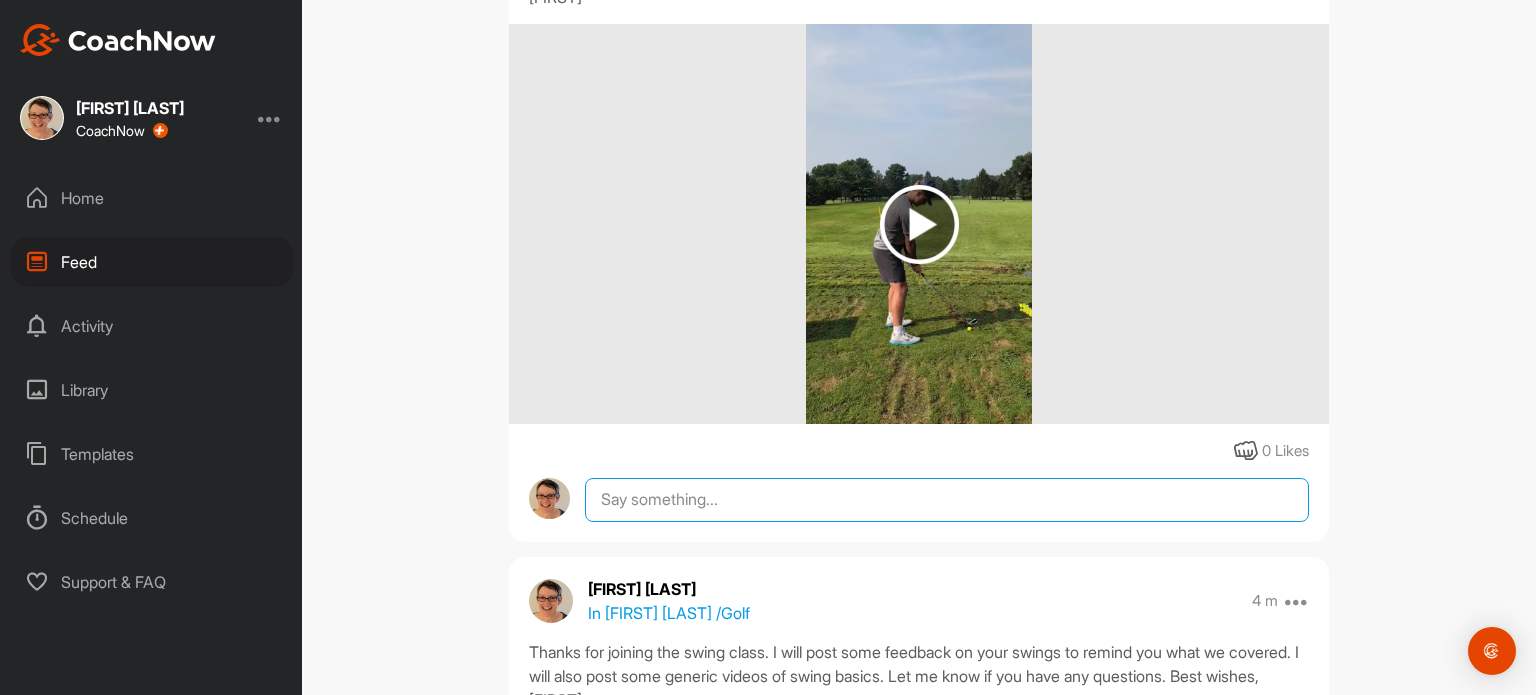 click at bounding box center [947, 500] 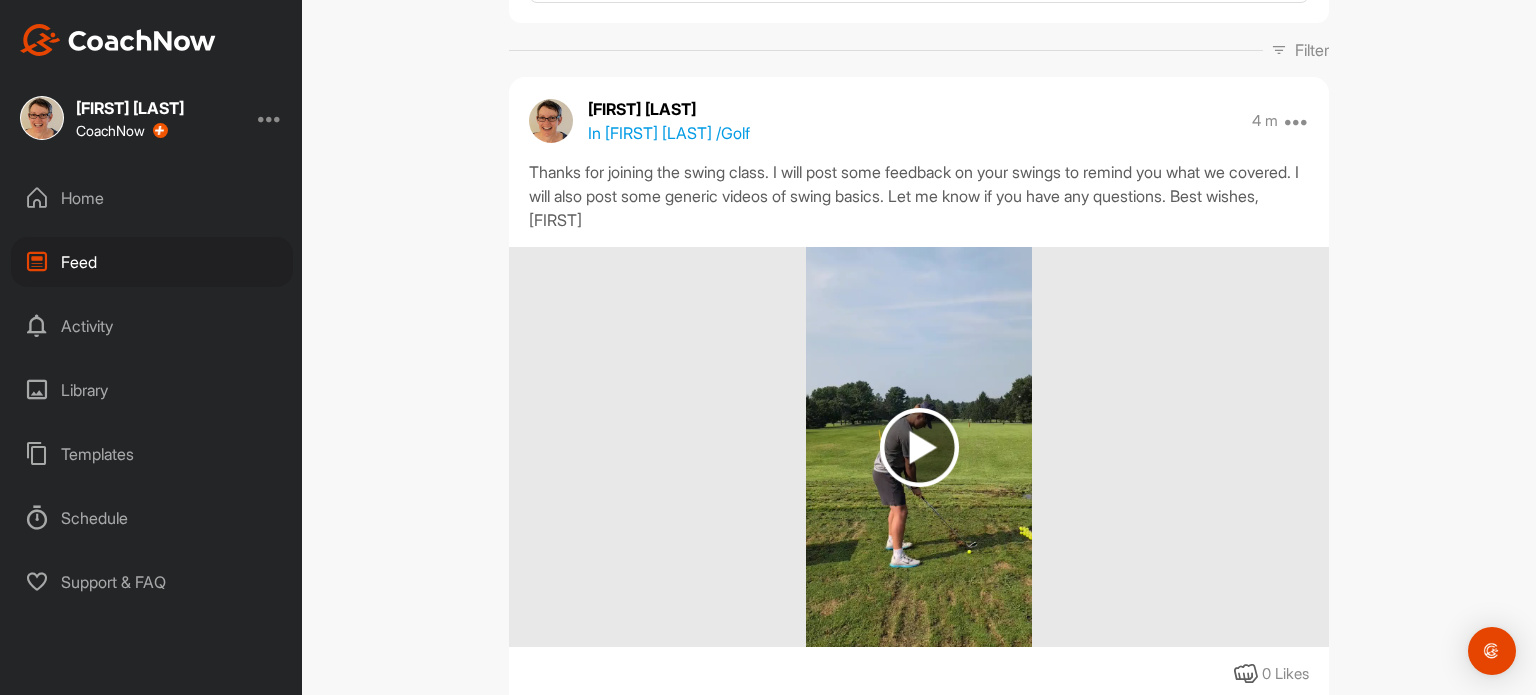 scroll, scrollTop: 100, scrollLeft: 0, axis: vertical 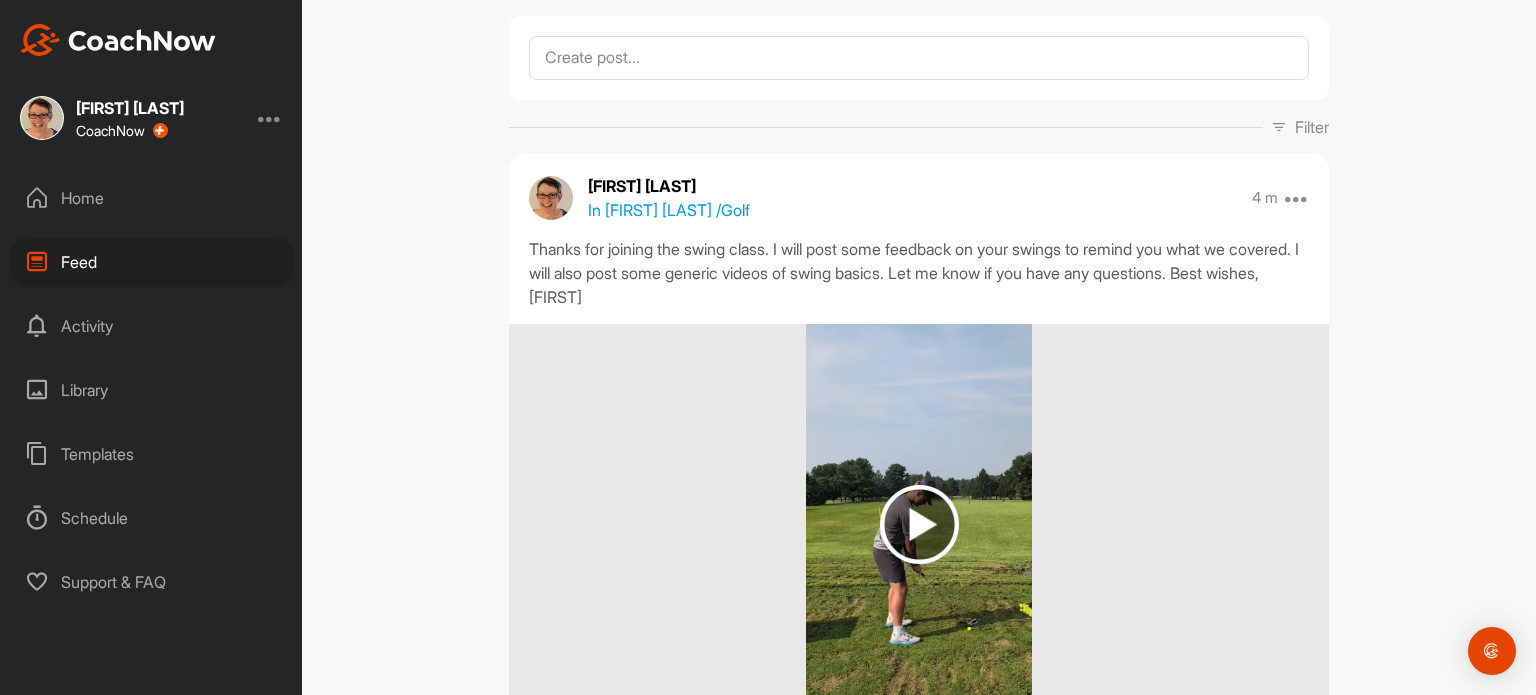click on "AJ Harrison aj@[EXAMPLE.COM] AW AJ Wagner ajwagner22@[EXAMPLE.COM] Aaron Reinert reinertaaron@[EXAMPLE.COM] AA Abby Albrecht abigail.albrecht@[EXAMPLE.COM] AH Abe Haupt ashaupt@[EXAMPLE.COM] AP Abhi Parsai parsai@[EXAMPLE.COM] Abigail Shephardson abigail.letsinger@[EXAMPLE.COM] Adam Buhalog ambuhalog@[EXAMPLE.COM] AH Adam Halstead adamhalst@[EXAMPLE.COM] Adam Jablonski jablonskia23@[EXAMPLE.COM] Adam Nance adamnance33@[EXAMPLE.COM] AP Adam Prochaska adamprochaska12@[EXAMPLE.COM] Adrienne Hampton adrienne.hampton@[EXAMPLE.COM] AB Aimee Bjorkland bjorklundaimee@[EXAMPLE.COM] AO Al O'Leary ato@[EXAMPLE.COM] Alan Herlitzka ajhing@[EXAMPLE.COM] AI Alan Indermuehle alinthemill@[EXAMPLE.COM] Alan Kaplan akaplan4health@[EXAMPLE.COM] Alan Talarczyk alantalarczyk@[EXAMPLE.COM] AH Alane Hartlage alanehartlage@[EXAMPLE.COM] Albrecht Karle albrecht.karle@[EXAMPLE.COM] AF Alex Fishkind alexanderfishkind@[EXAMPLE.COM] AH Alex Haugen aohaugen1@[EXAMPLE.COM] AK Alex Kaiser ajkaiser97@[EXAMPLE.COM] AK Alex Kent alexandyrkent@[EXAMPLE.COM] AR AW AF" at bounding box center (919, 347) 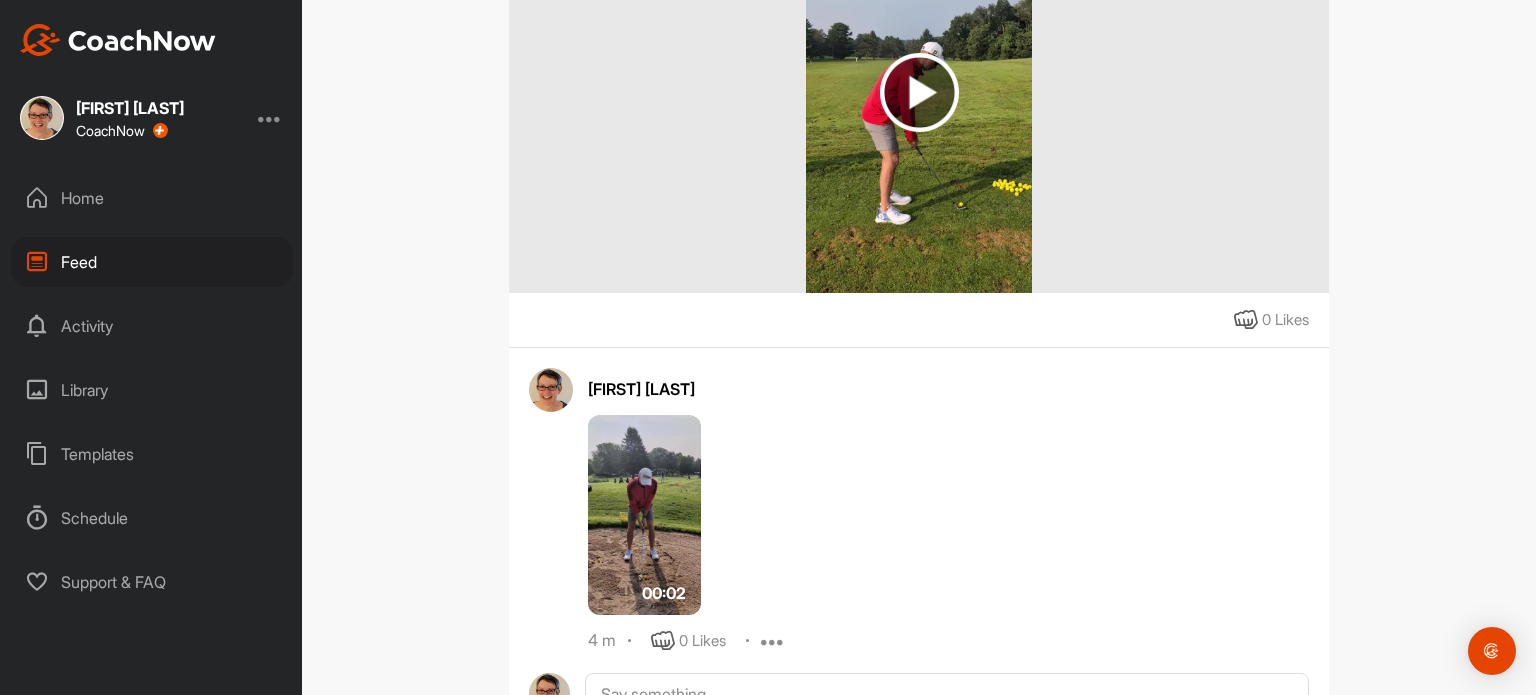 scroll, scrollTop: 10100, scrollLeft: 0, axis: vertical 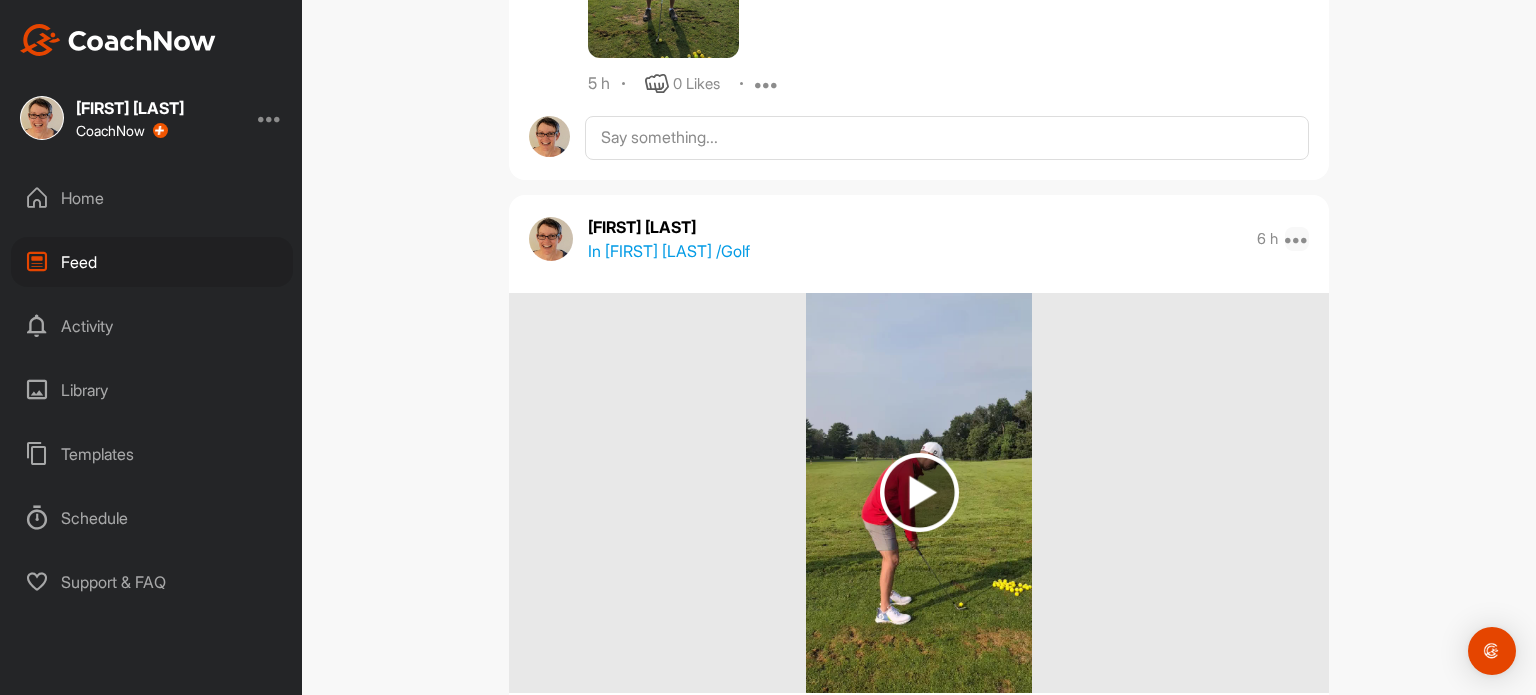 click at bounding box center (1297, 239) 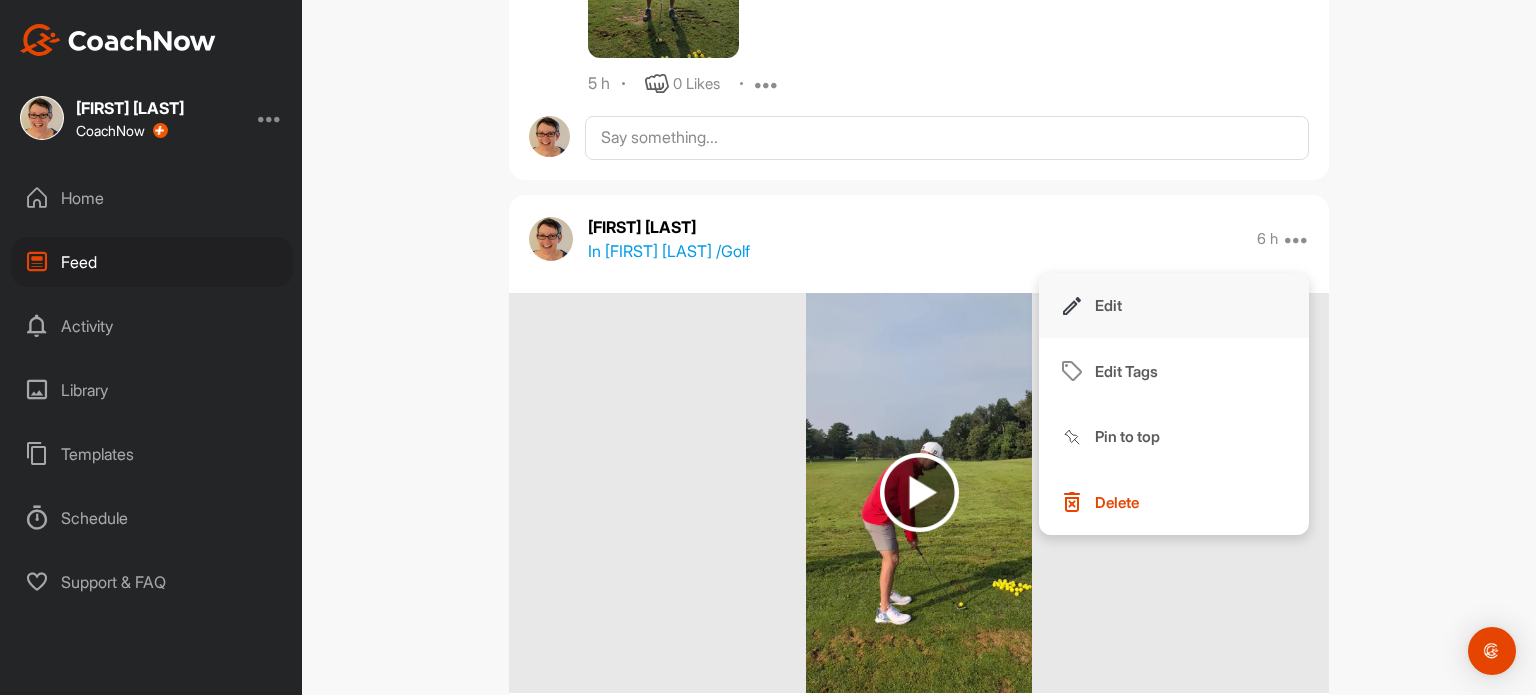 click on "Edit" at bounding box center (1174, 306) 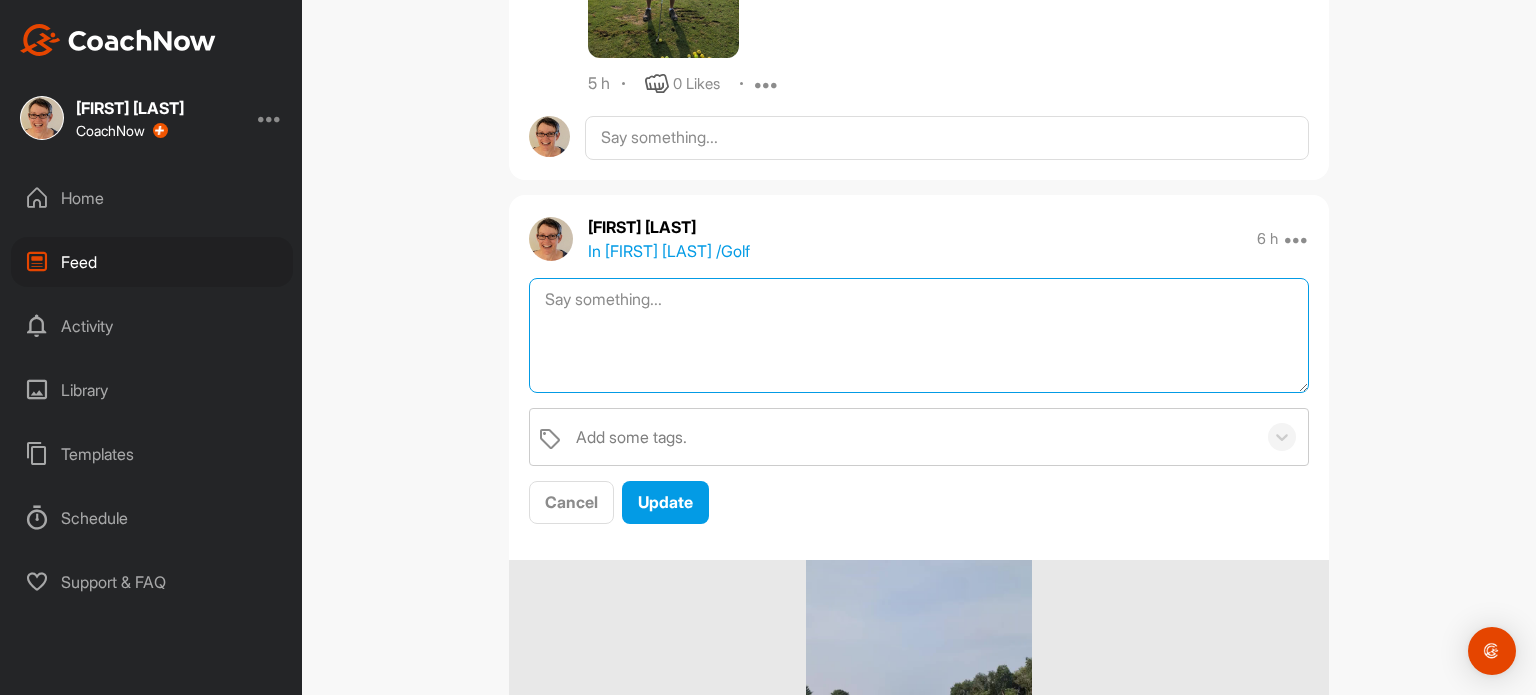 click at bounding box center (919, 335) 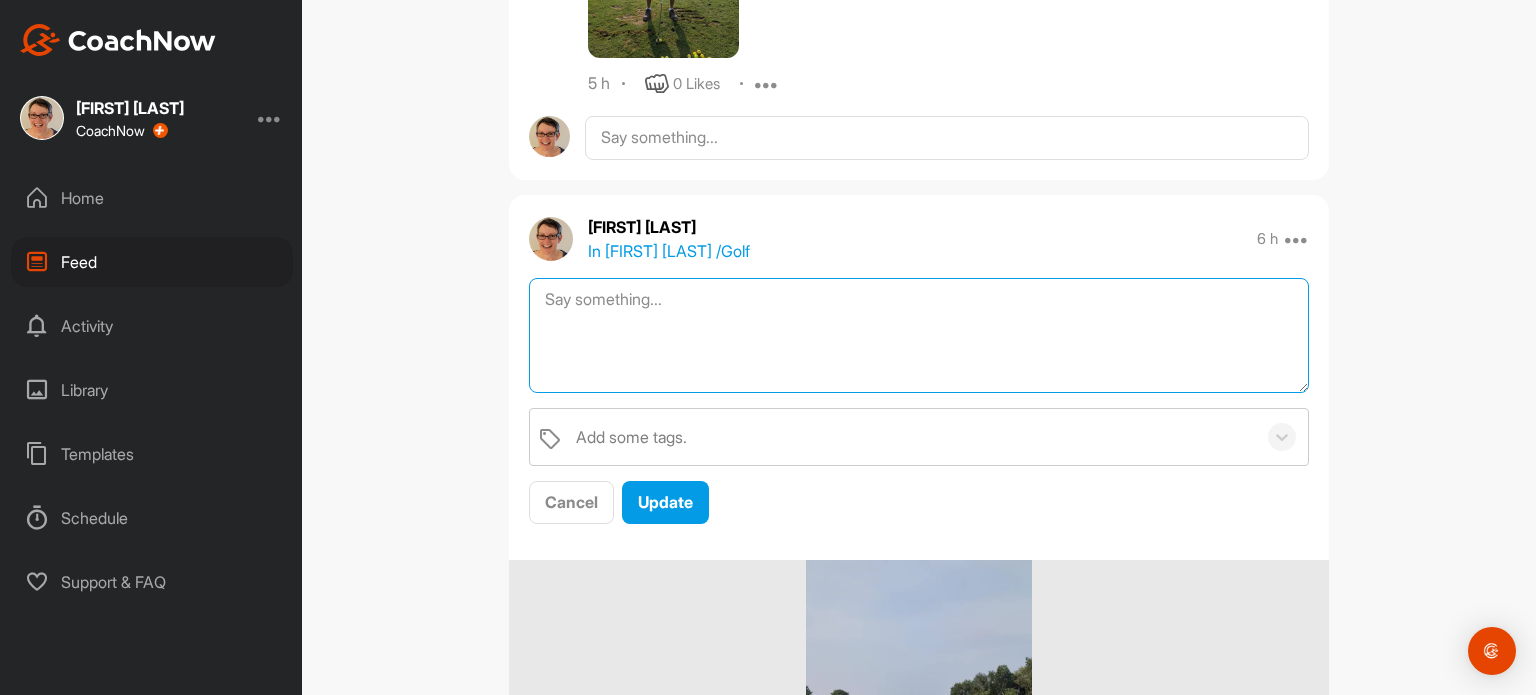 paste on "Hi [PERSON], keep working at hinging the wrists up at the start of the backswing letting the arms swing across you at the top of the backswing, and then keeping the head behind the ball through impact. I hope your golf was good this afternoon. Best wishes, [PERSON]" 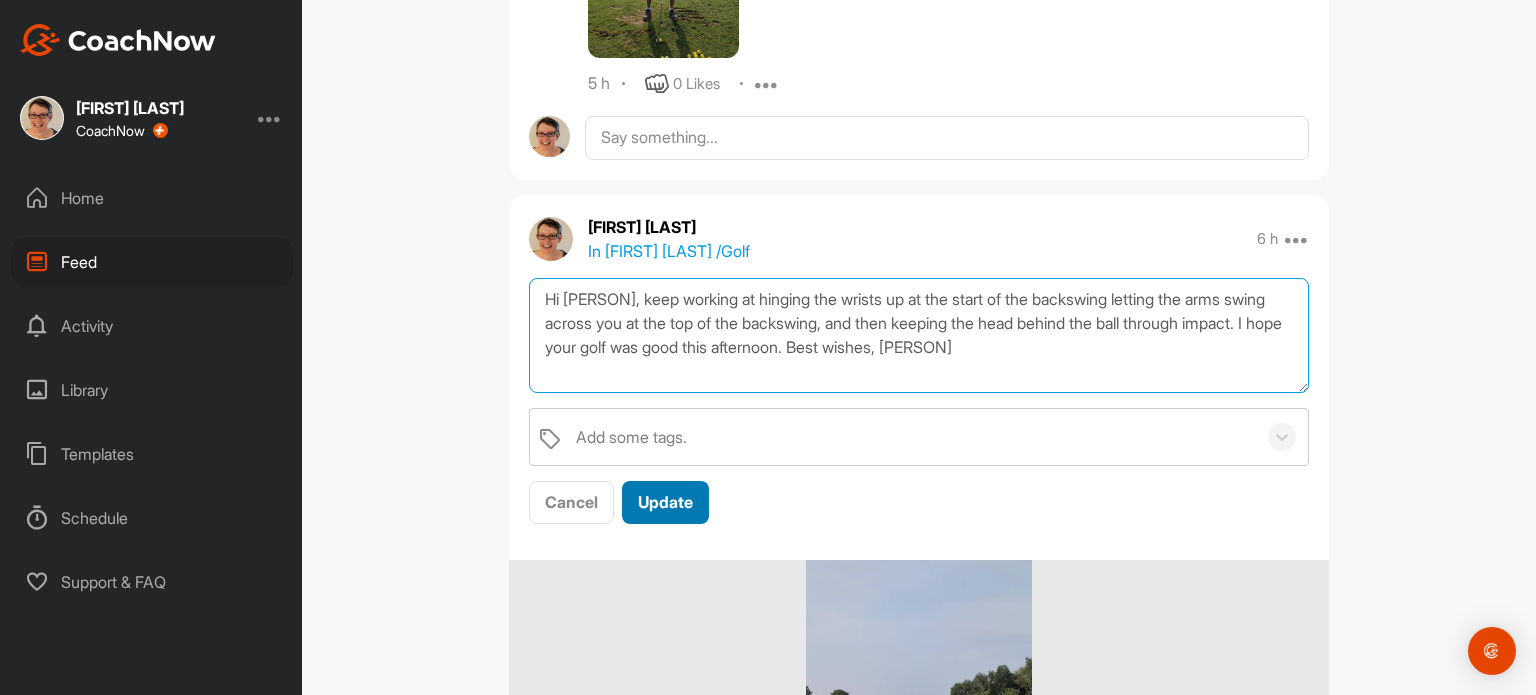 type on "Hi [PERSON], keep working at hinging the wrists up at the start of the backswing letting the arms swing across you at the top of the backswing, and then keeping the head behind the ball through impact. I hope your golf was good this afternoon. Best wishes, [PERSON]" 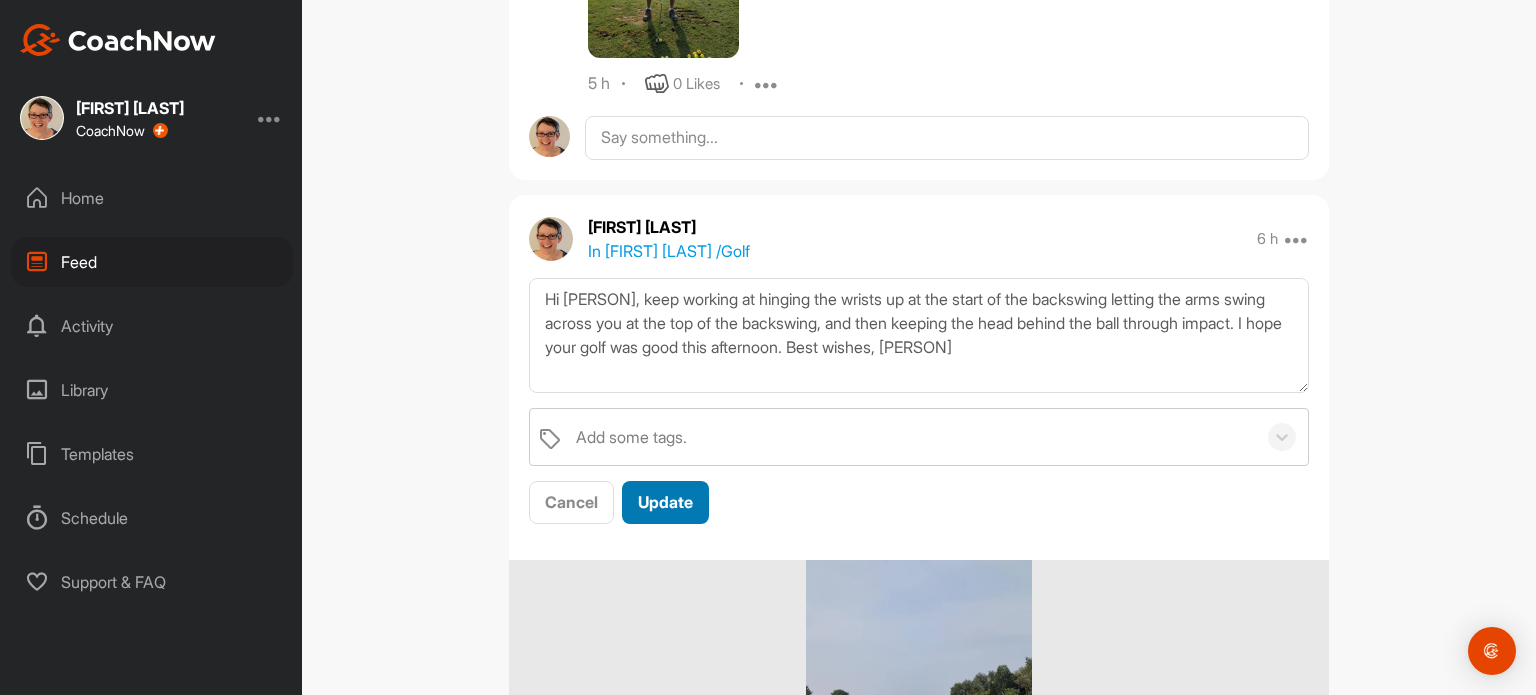 click on "Update" at bounding box center (665, 502) 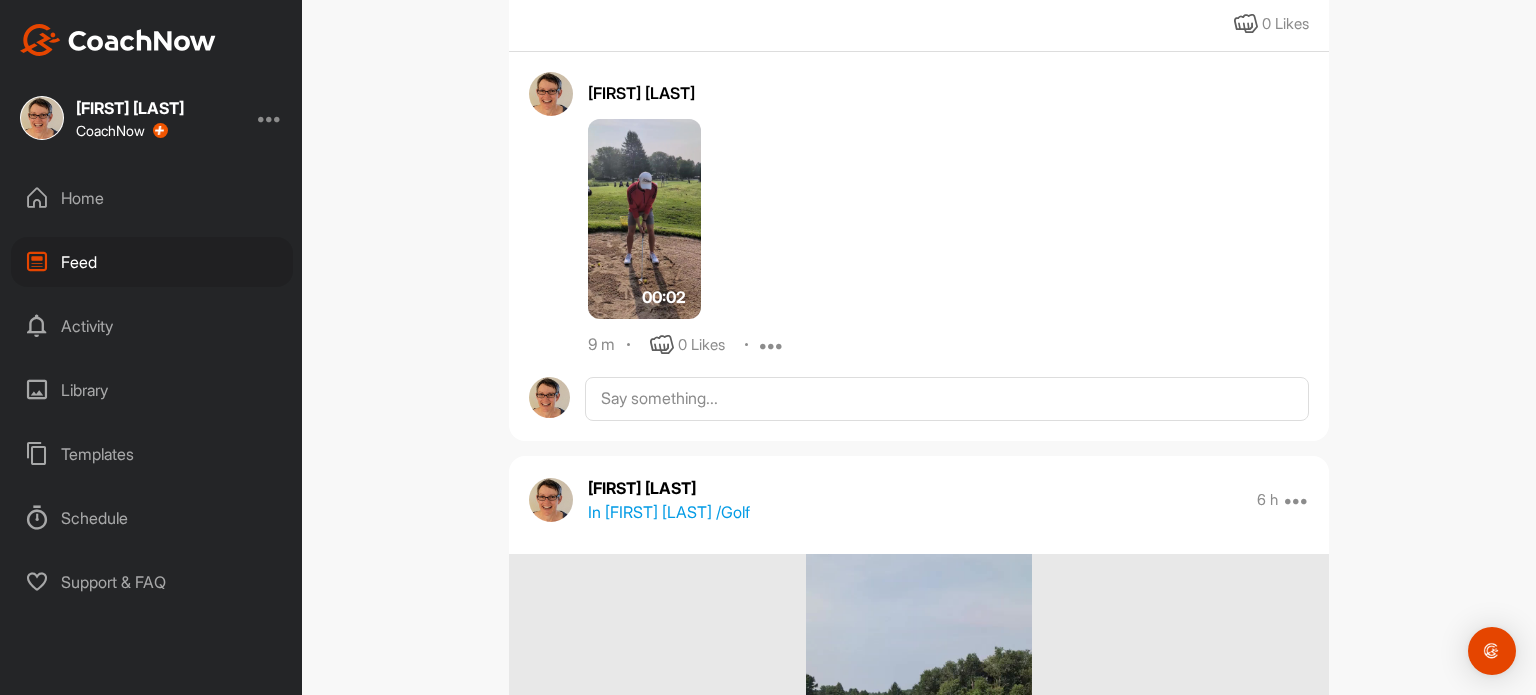 scroll, scrollTop: 11000, scrollLeft: 0, axis: vertical 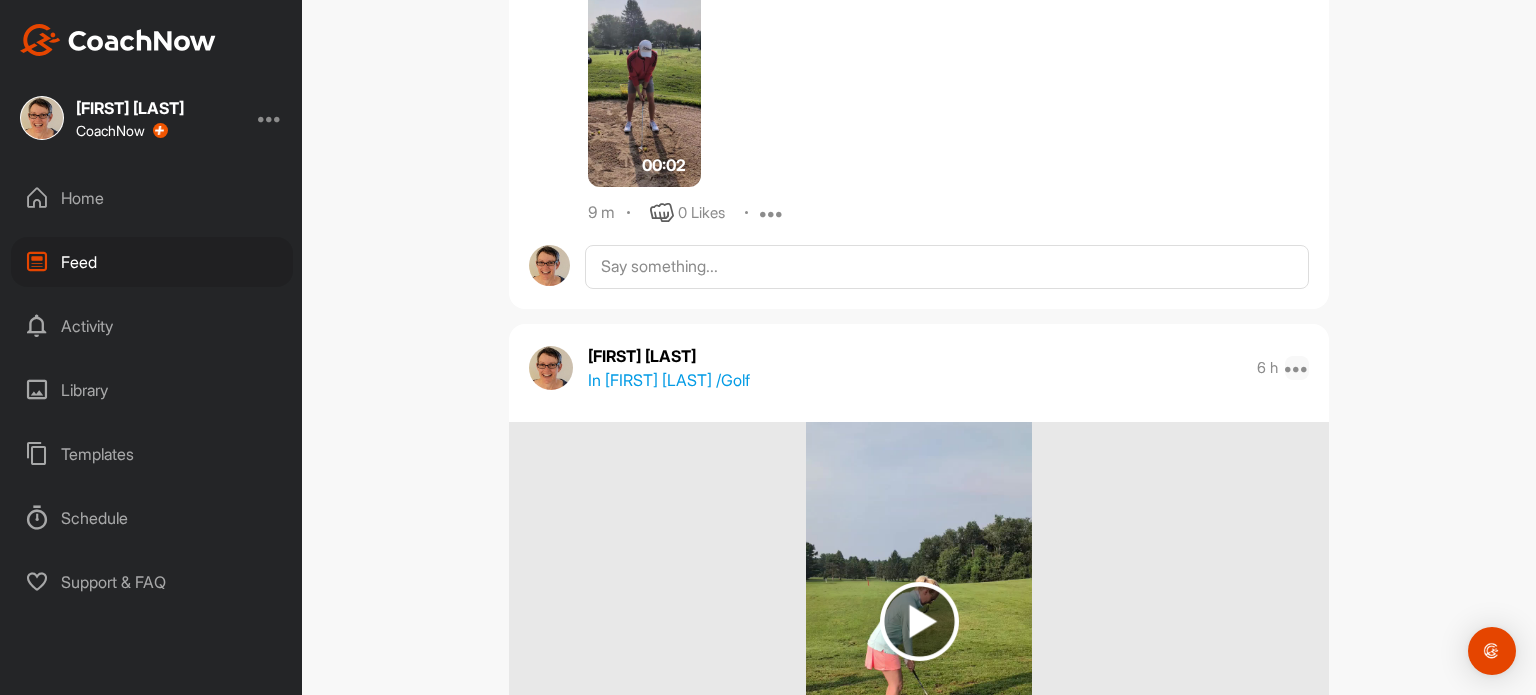 click at bounding box center (1297, 368) 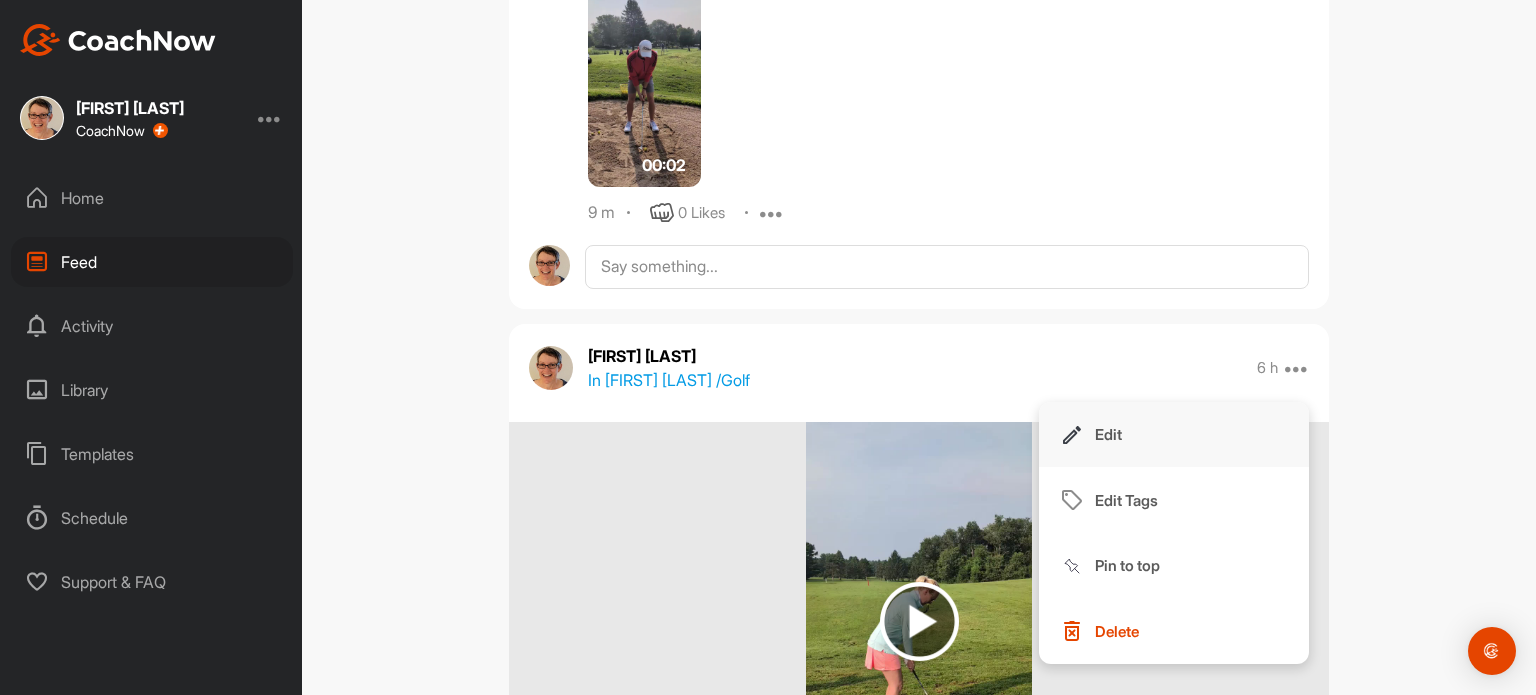 click on "Edit" at bounding box center (1174, 435) 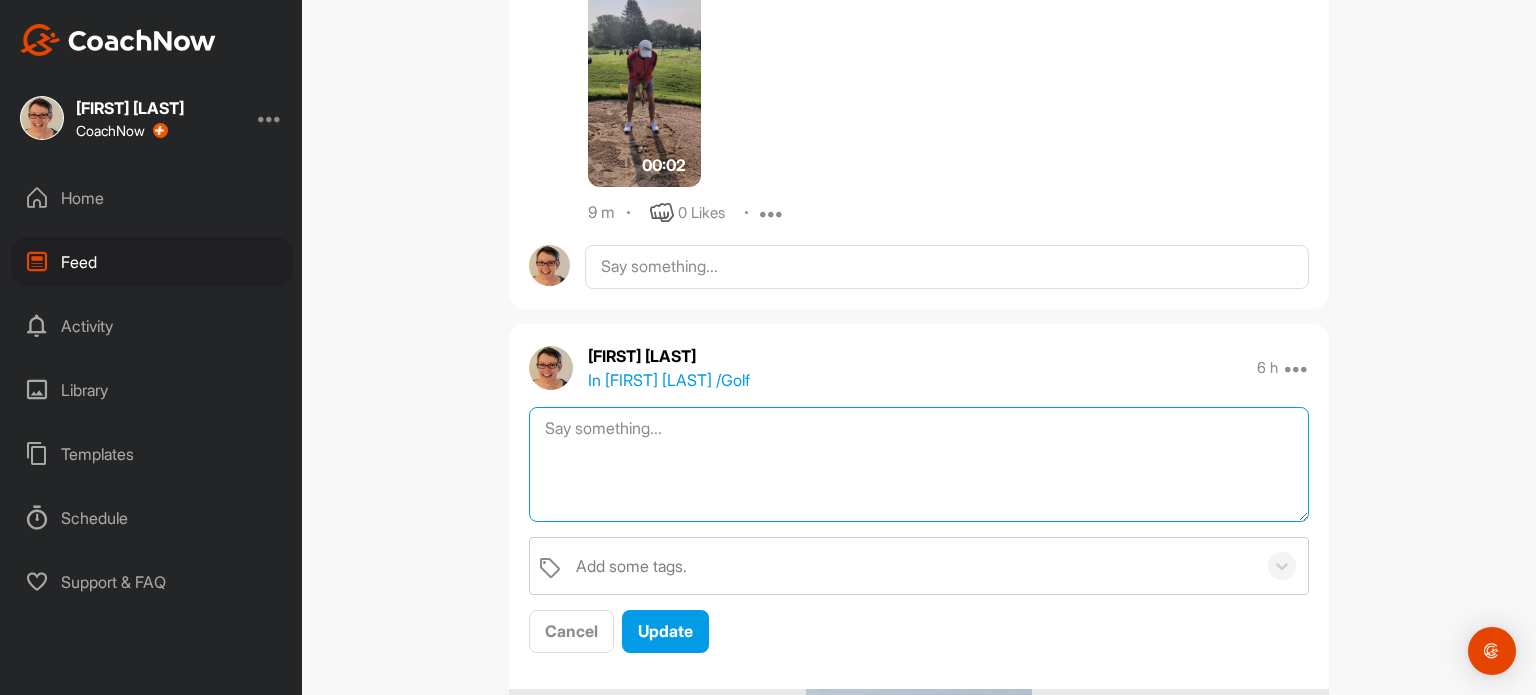 click at bounding box center (919, 464) 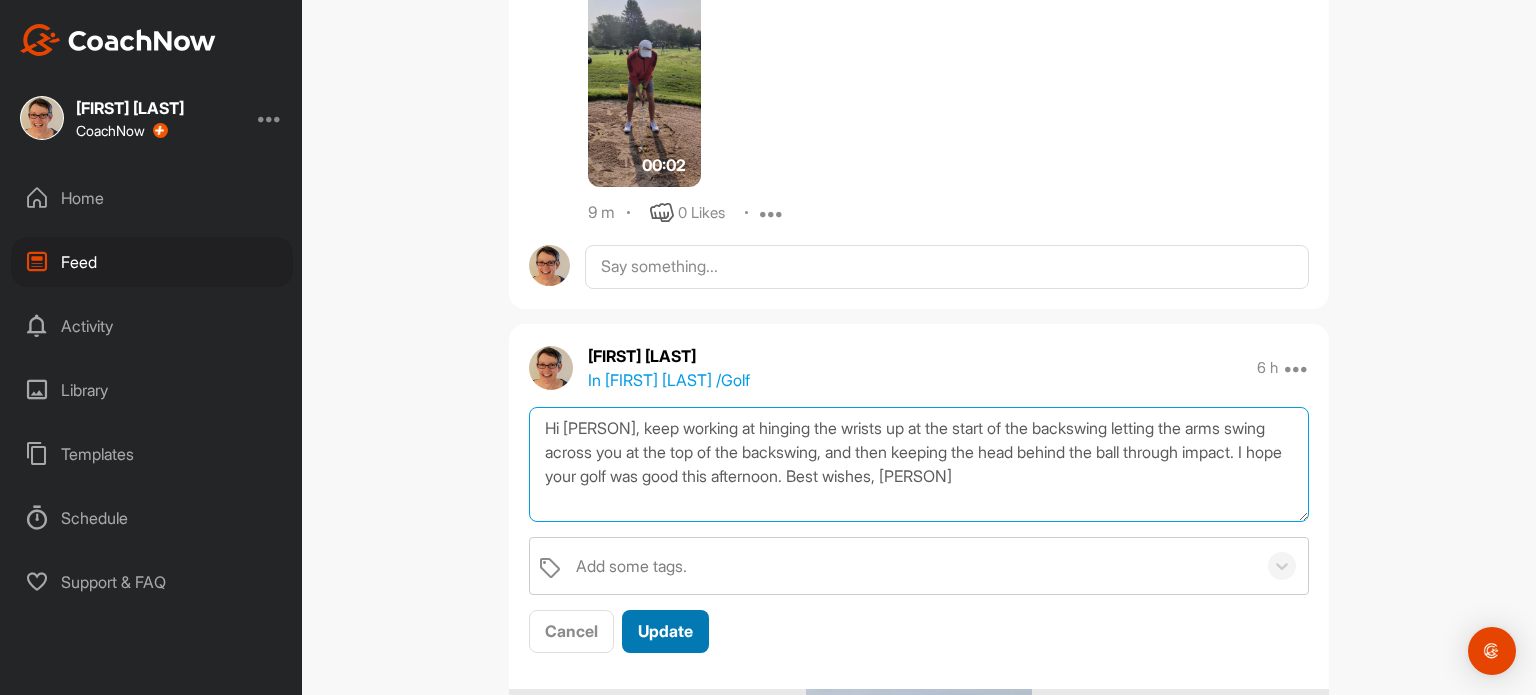 type on "Hi [PERSON], keep working at hinging the wrists up at the start of the backswing letting the arms swing across you at the top of the backswing, and then keeping the head behind the ball through impact. I hope your golf was good this afternoon. Best wishes, [PERSON]" 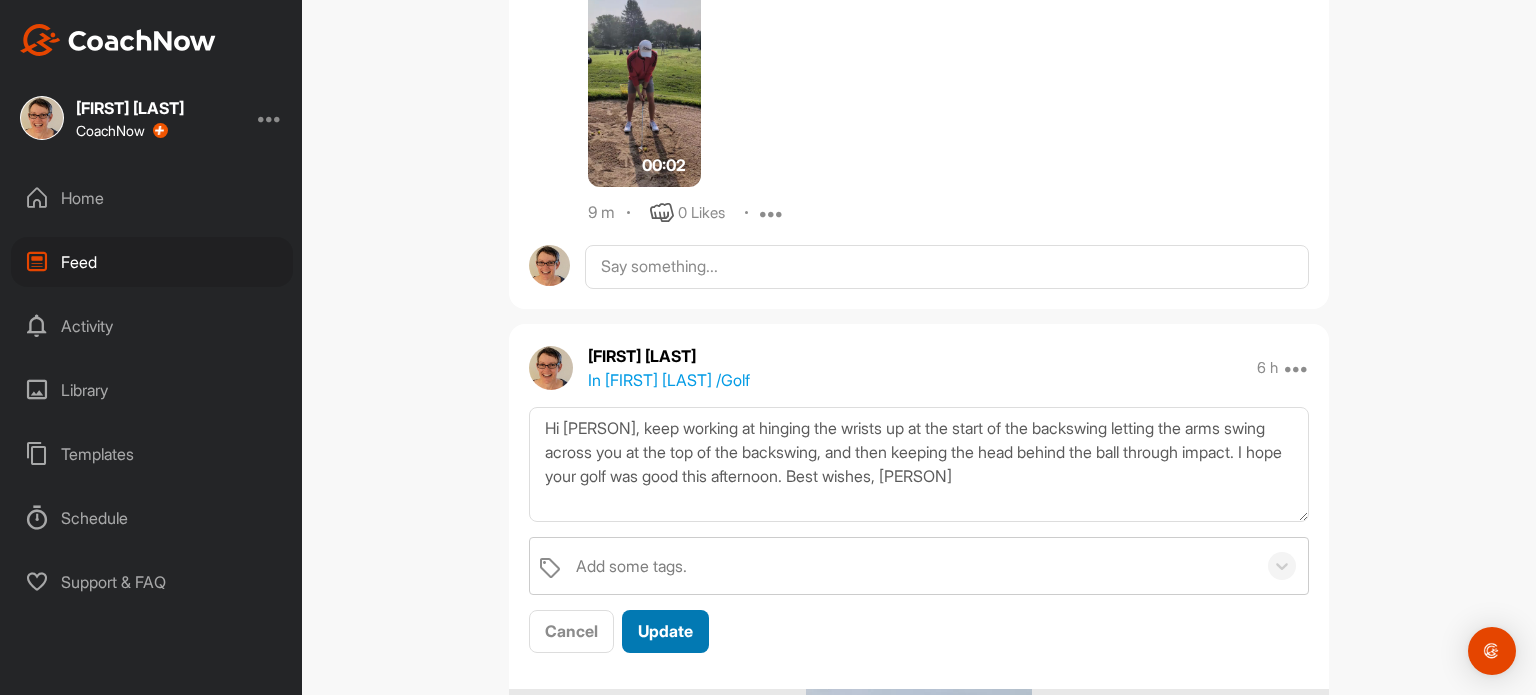 drag, startPoint x: 691, startPoint y: 611, endPoint x: 700, endPoint y: 598, distance: 15.811388 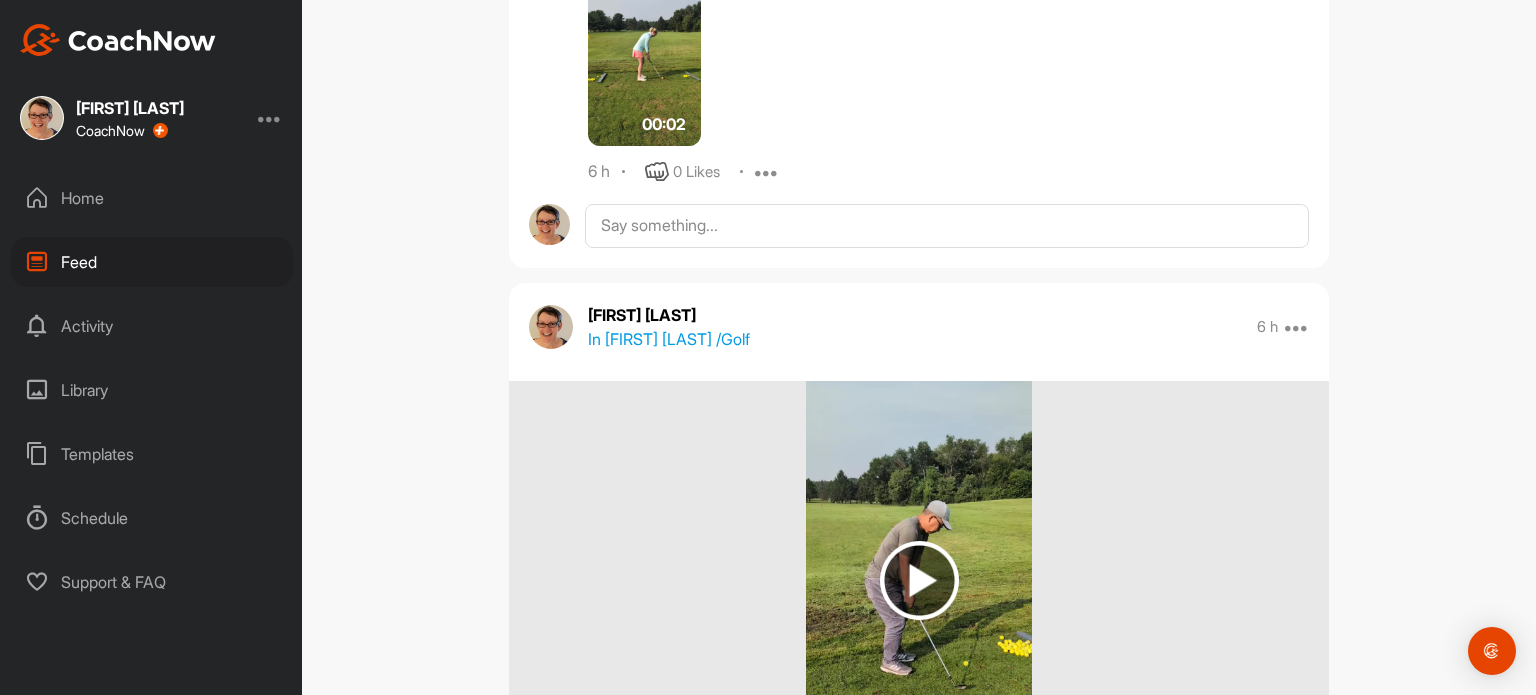 scroll, scrollTop: 12500, scrollLeft: 0, axis: vertical 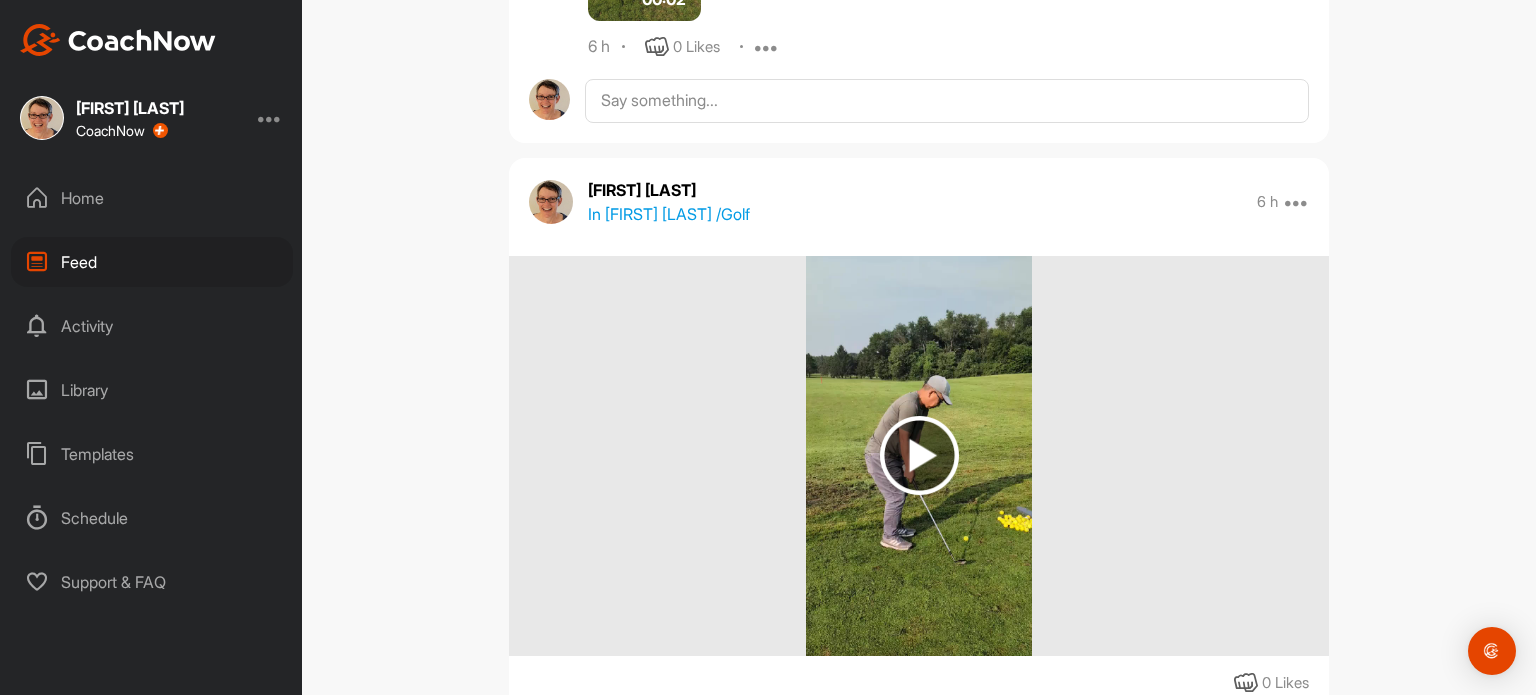drag, startPoint x: 1296, startPoint y: 224, endPoint x: 1243, endPoint y: 256, distance: 61.91123 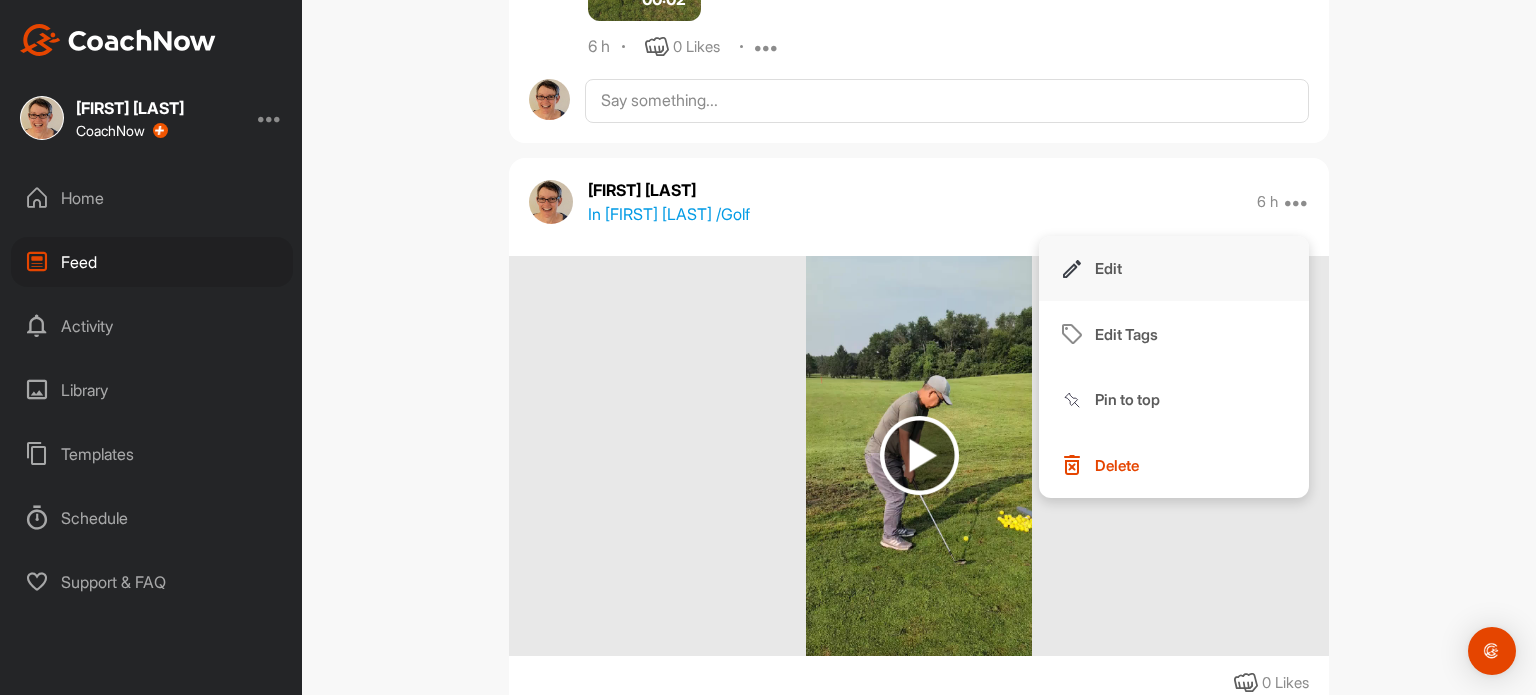 click on "Edit" at bounding box center [1174, 269] 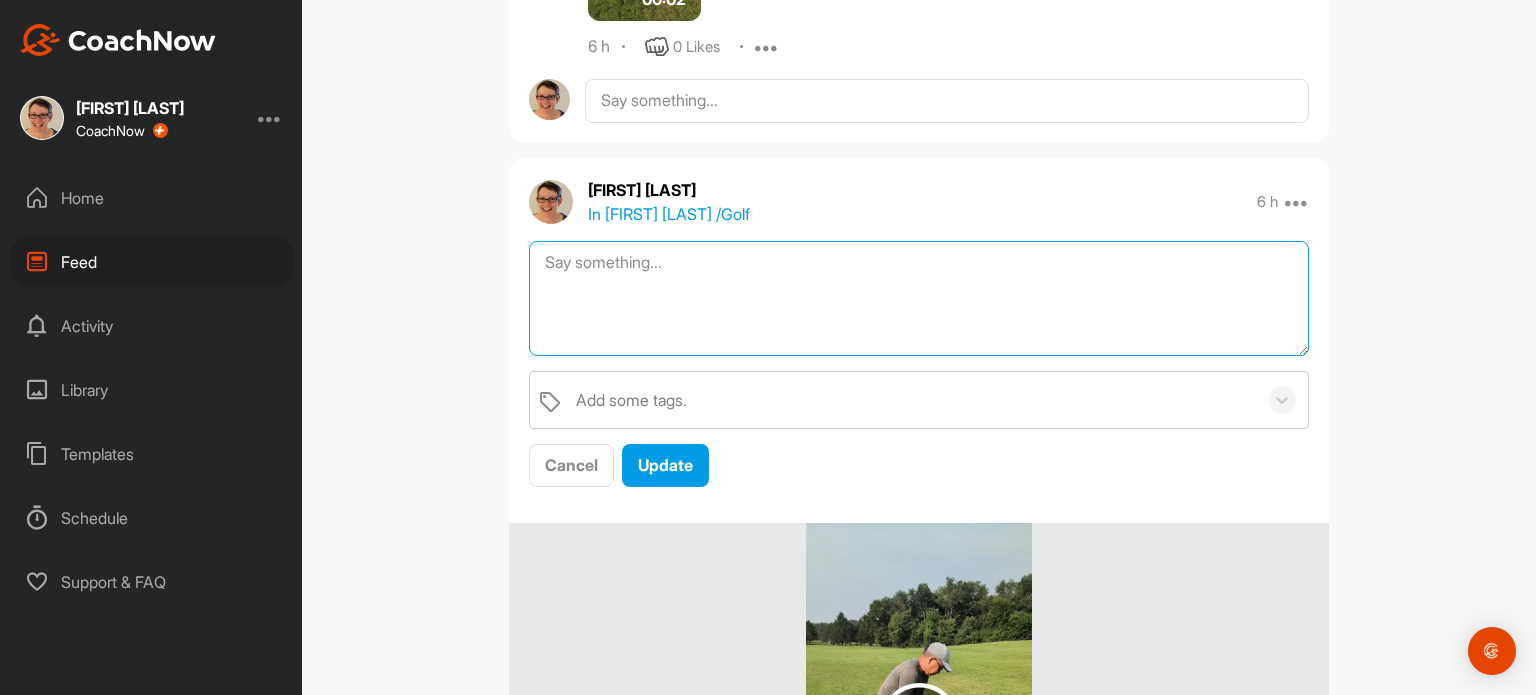 click at bounding box center (919, 298) 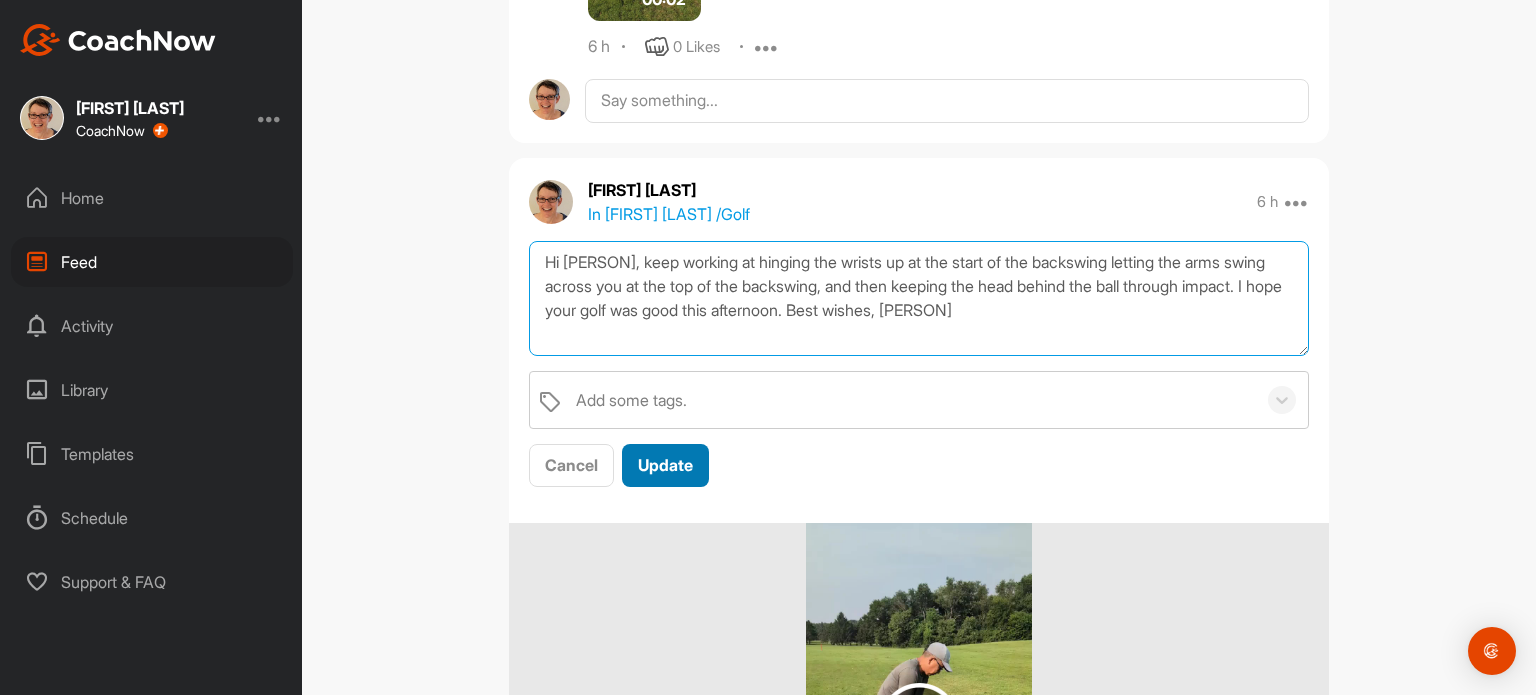 type on "Hi [PERSON], keep working at hinging the wrists up at the start of the backswing letting the arms swing across you at the top of the backswing, and then keeping the head behind the ball through impact. I hope your golf was good this afternoon. Best wishes, [PERSON]" 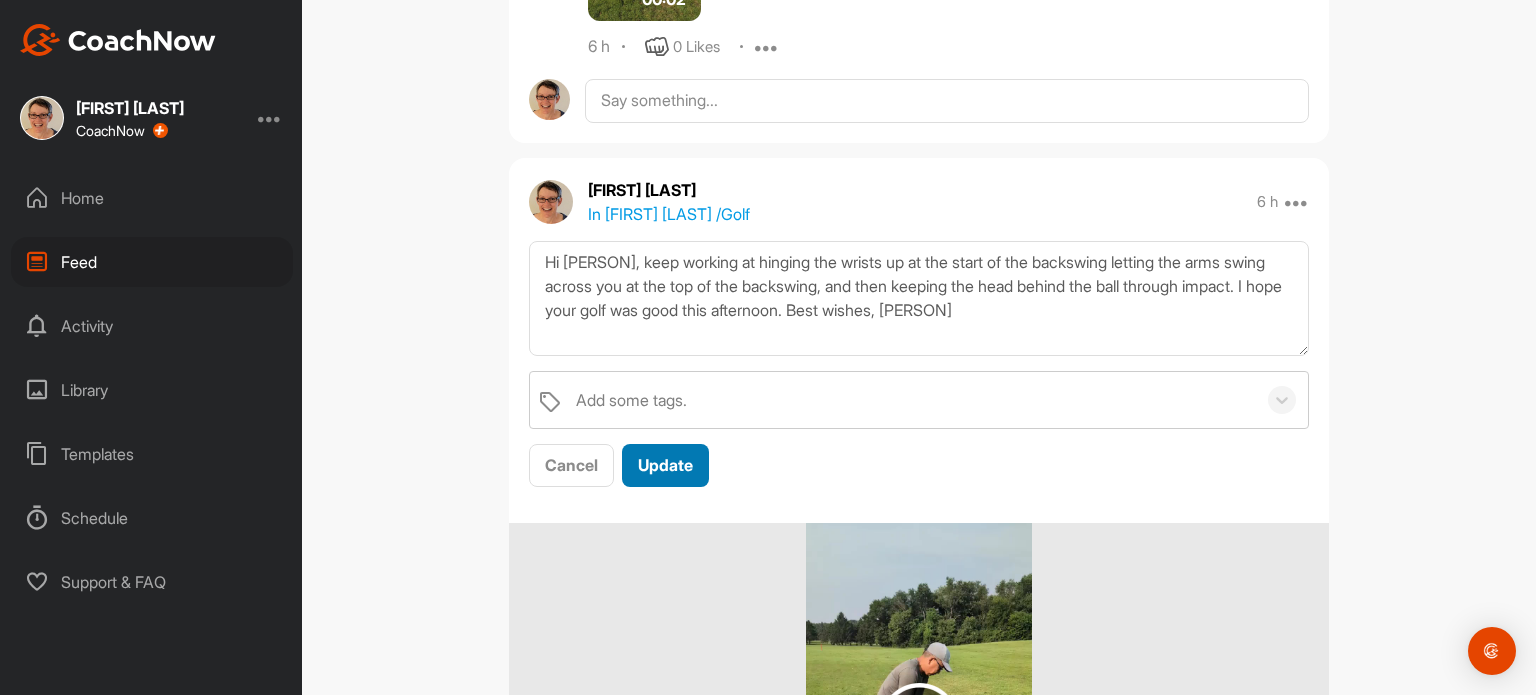 click on "Update" at bounding box center [665, 465] 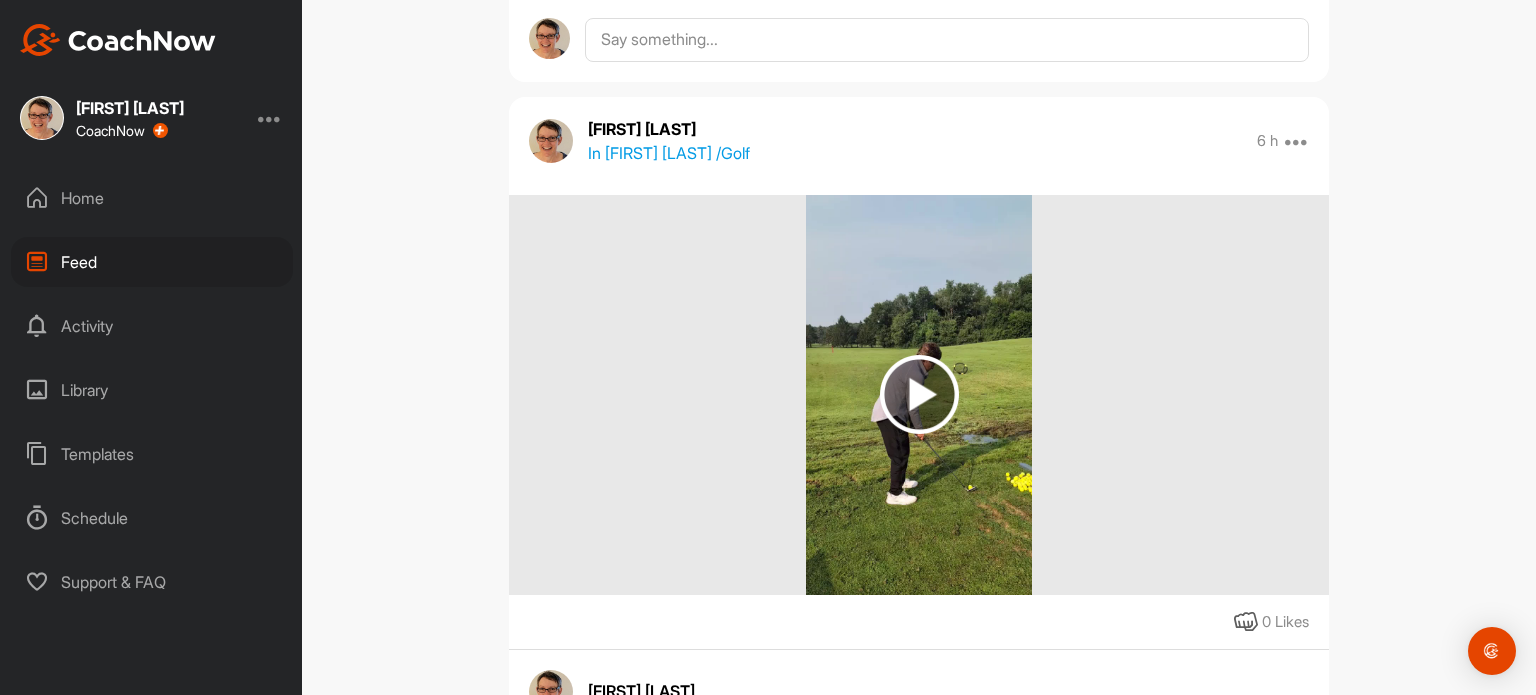 scroll, scrollTop: 13700, scrollLeft: 0, axis: vertical 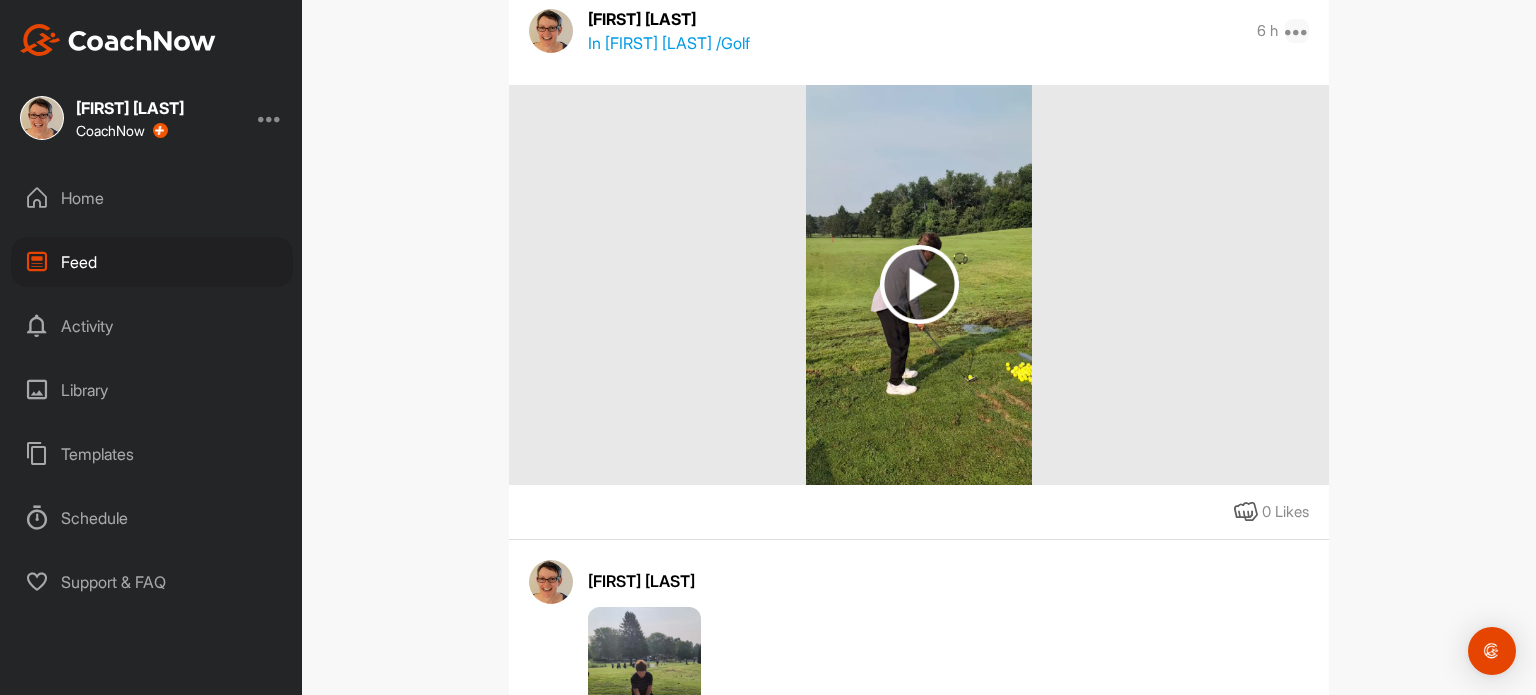 click at bounding box center (1297, 31) 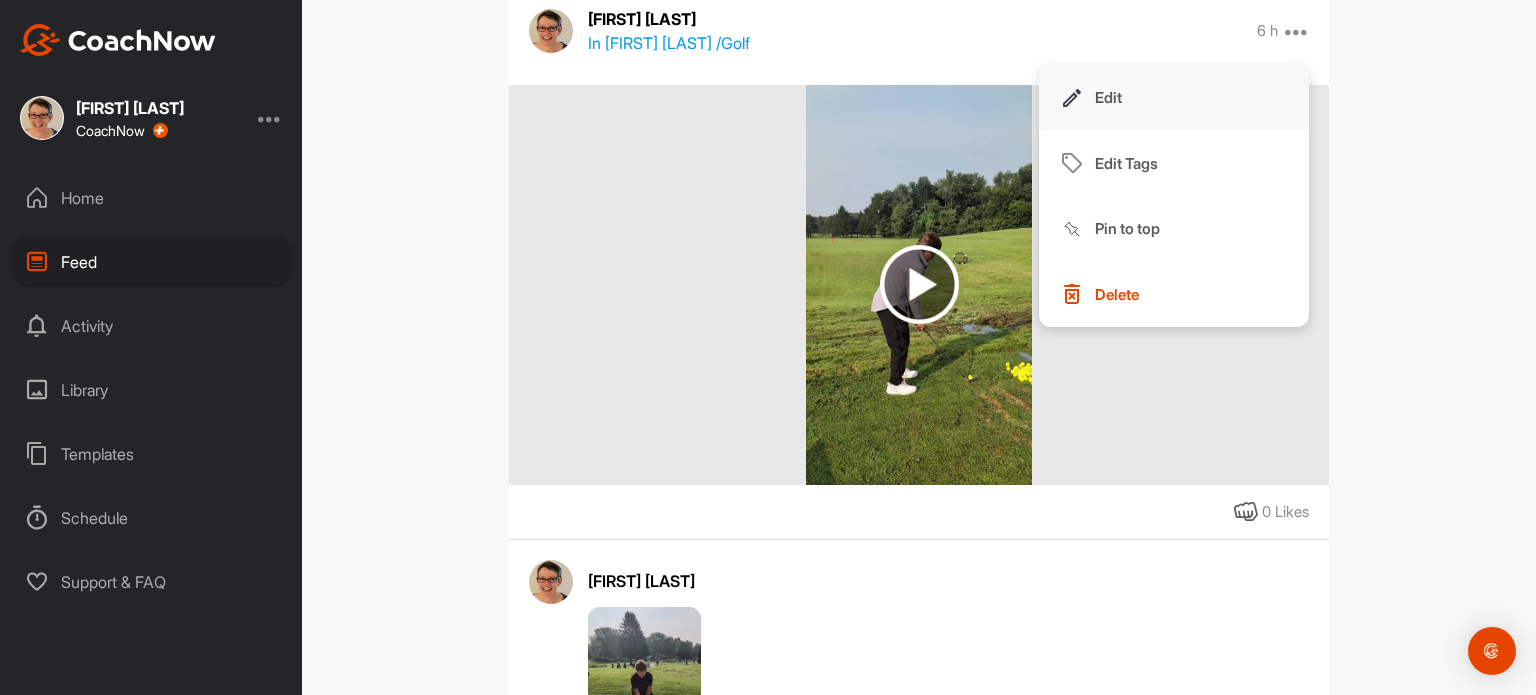 click on "Edit" at bounding box center (1174, 98) 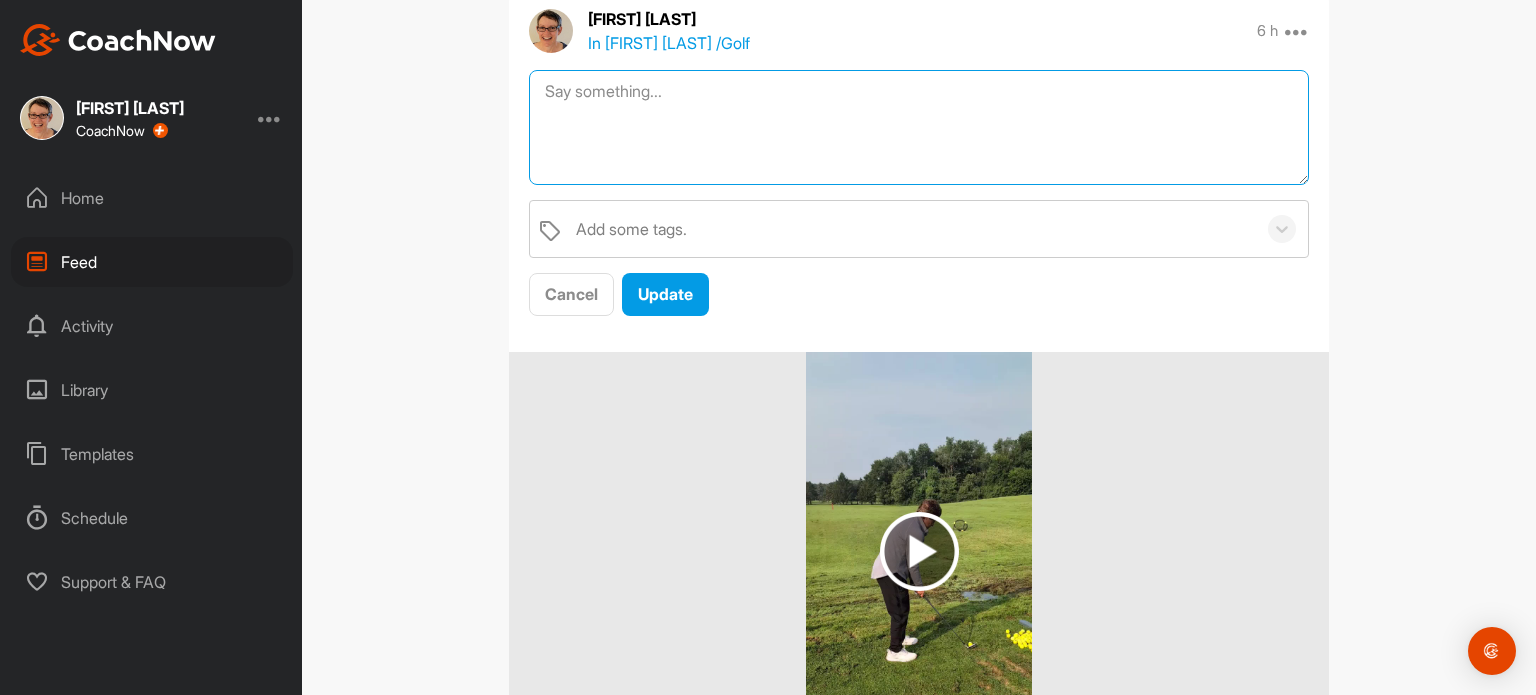 click at bounding box center [919, 127] 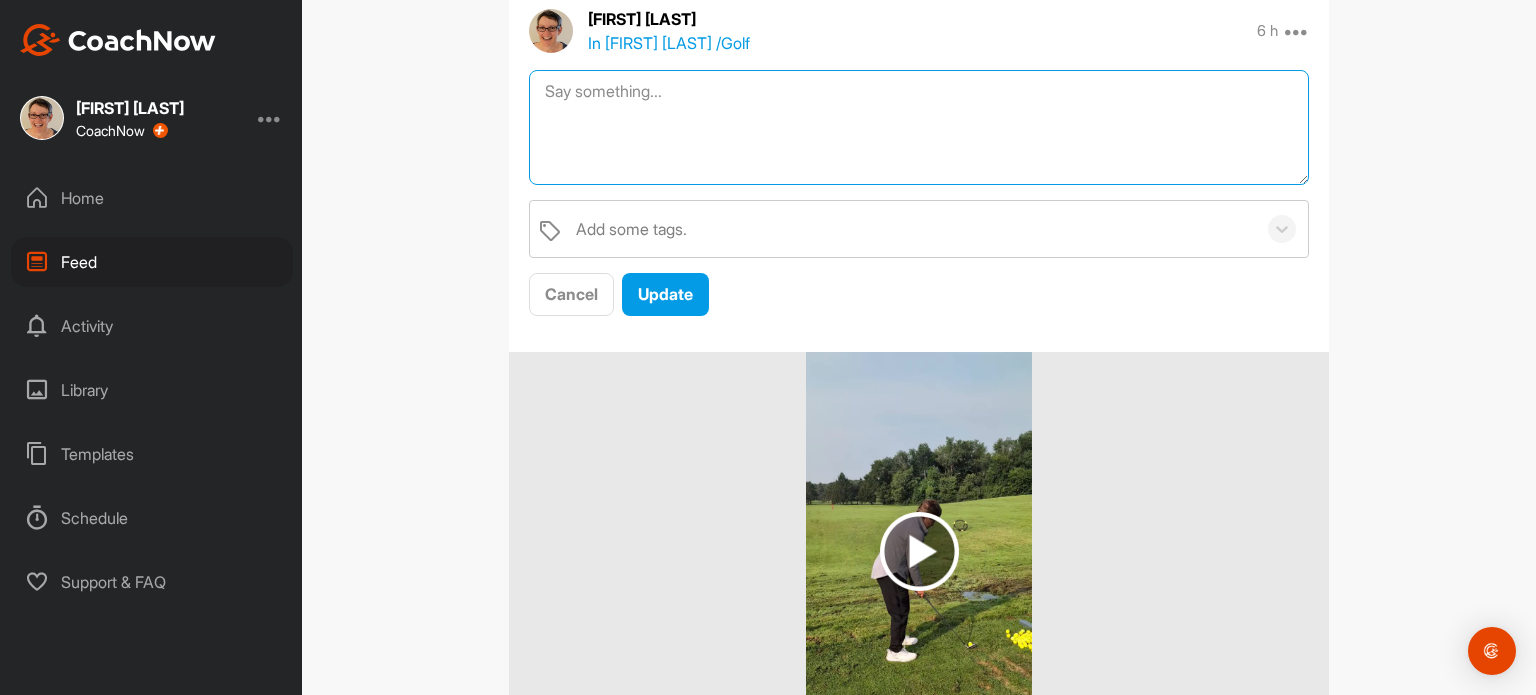 paste on "Hi [PERSON], keep working at hinging the wrists up at the start of the backswing letting the arms swing across you at the top of the backswing, and then keeping the head behind the ball through impact. I hope your golf was good this afternoon. Best wishes, [PERSON]" 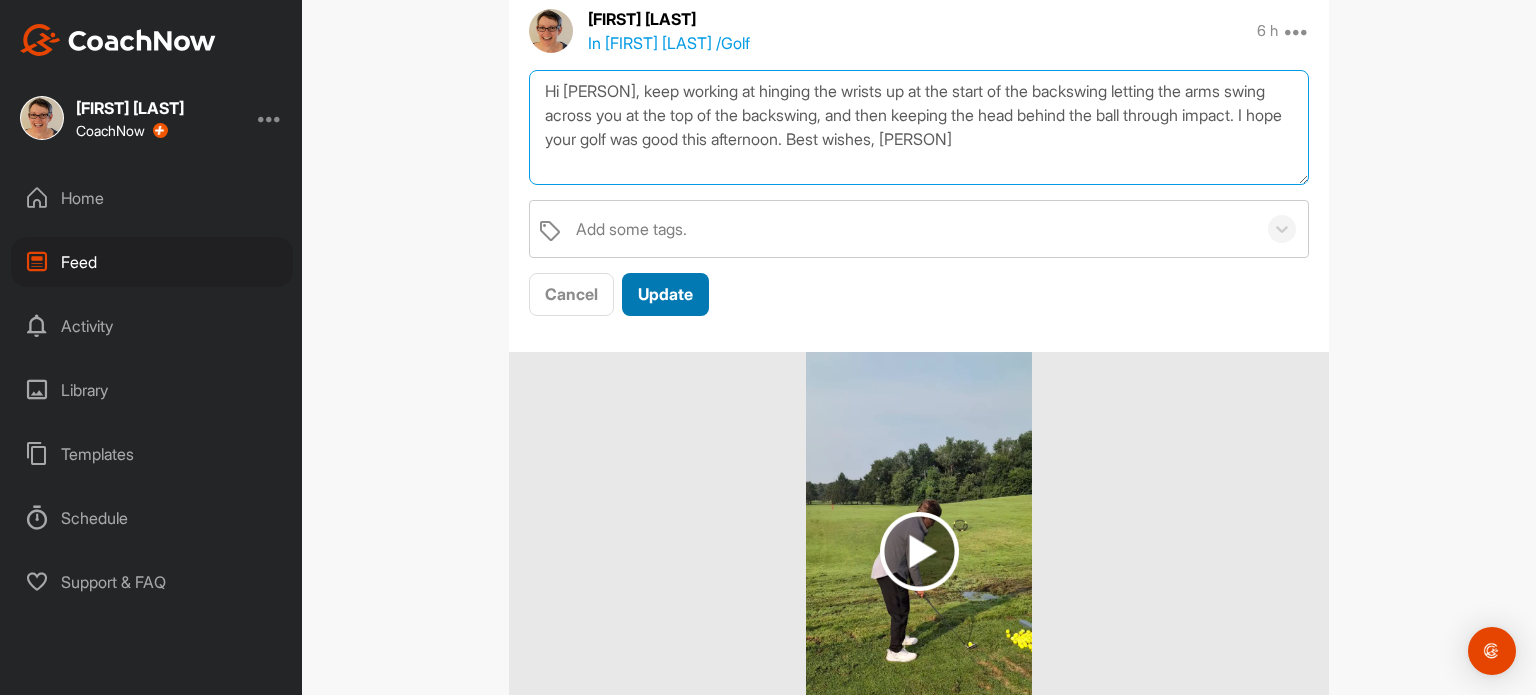 type on "Hi [PERSON], keep working at hinging the wrists up at the start of the backswing letting the arms swing across you at the top of the backswing, and then keeping the head behind the ball through impact. I hope your golf was good this afternoon. Best wishes, [PERSON]" 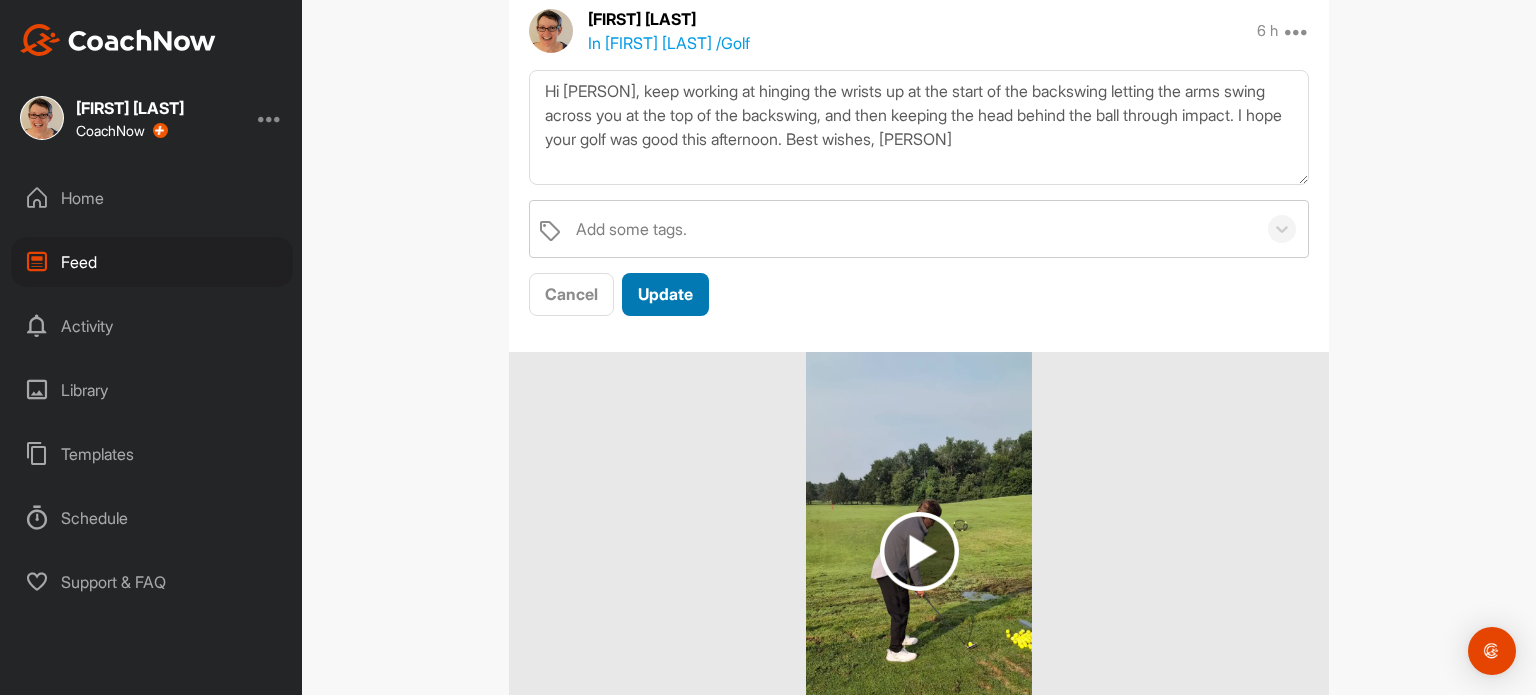 click on "Update" at bounding box center [665, 294] 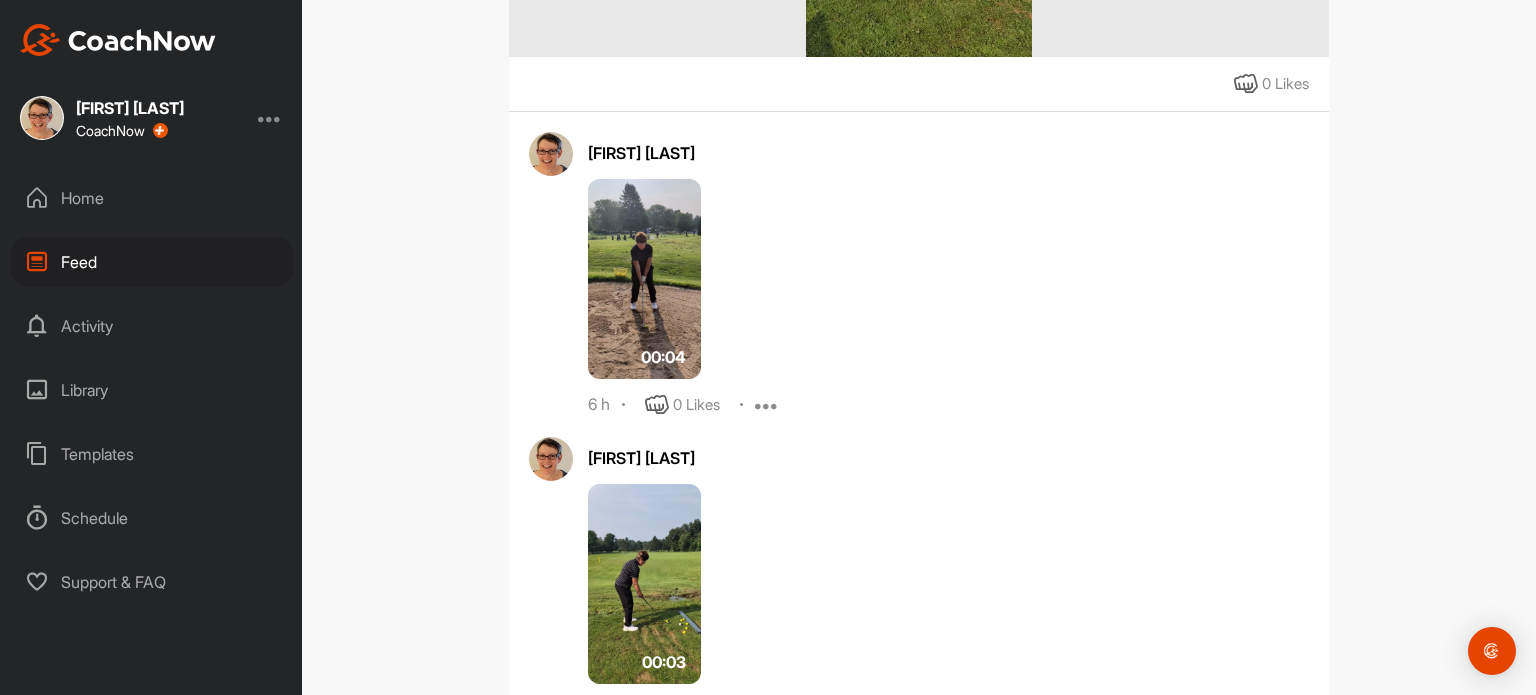 scroll, scrollTop: 14500, scrollLeft: 0, axis: vertical 